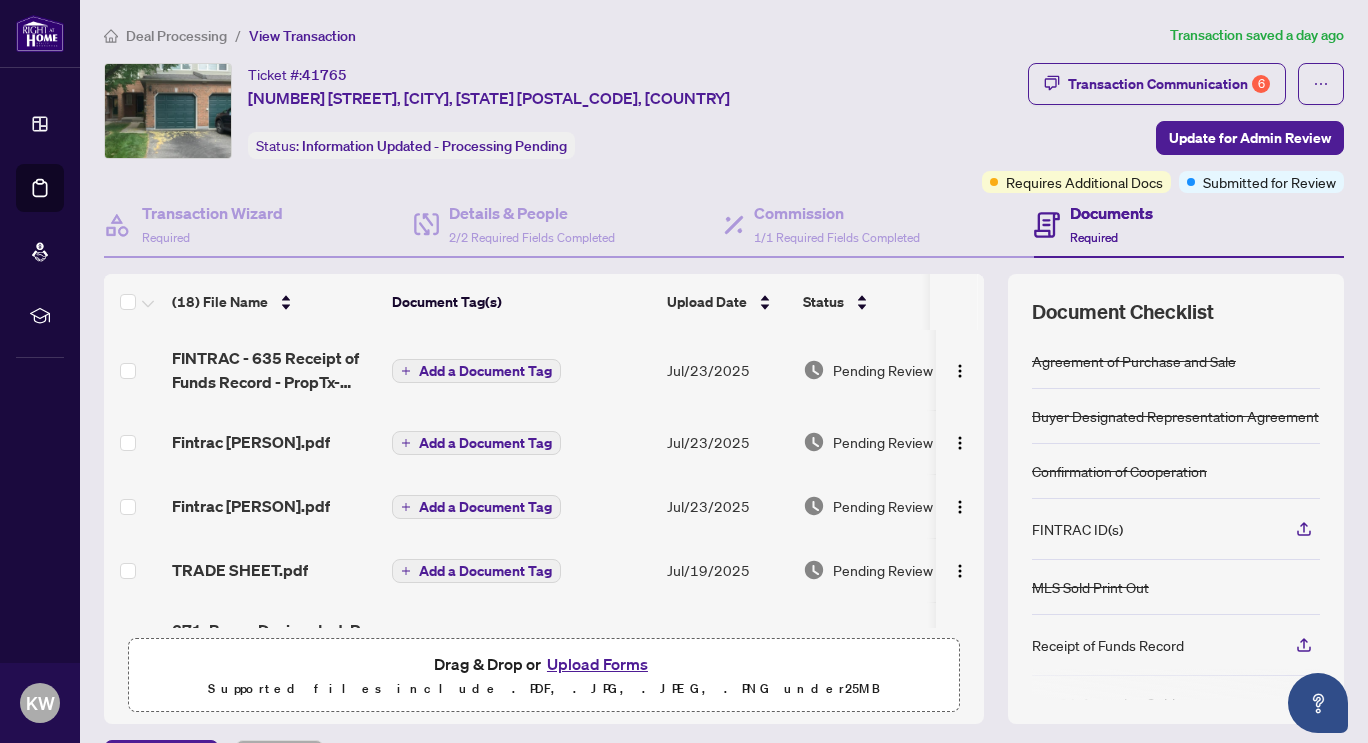 scroll, scrollTop: 0, scrollLeft: 0, axis: both 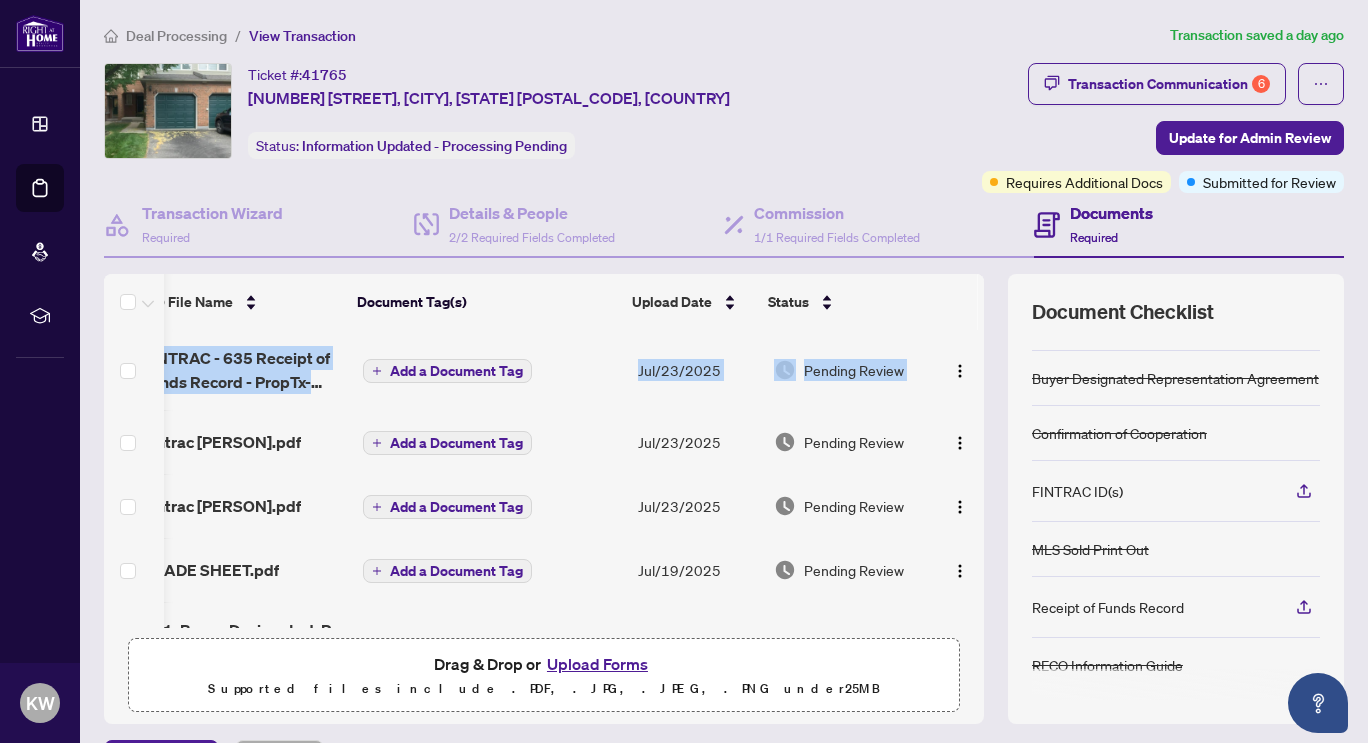 drag, startPoint x: 962, startPoint y: 359, endPoint x: 961, endPoint y: 275, distance: 84.00595 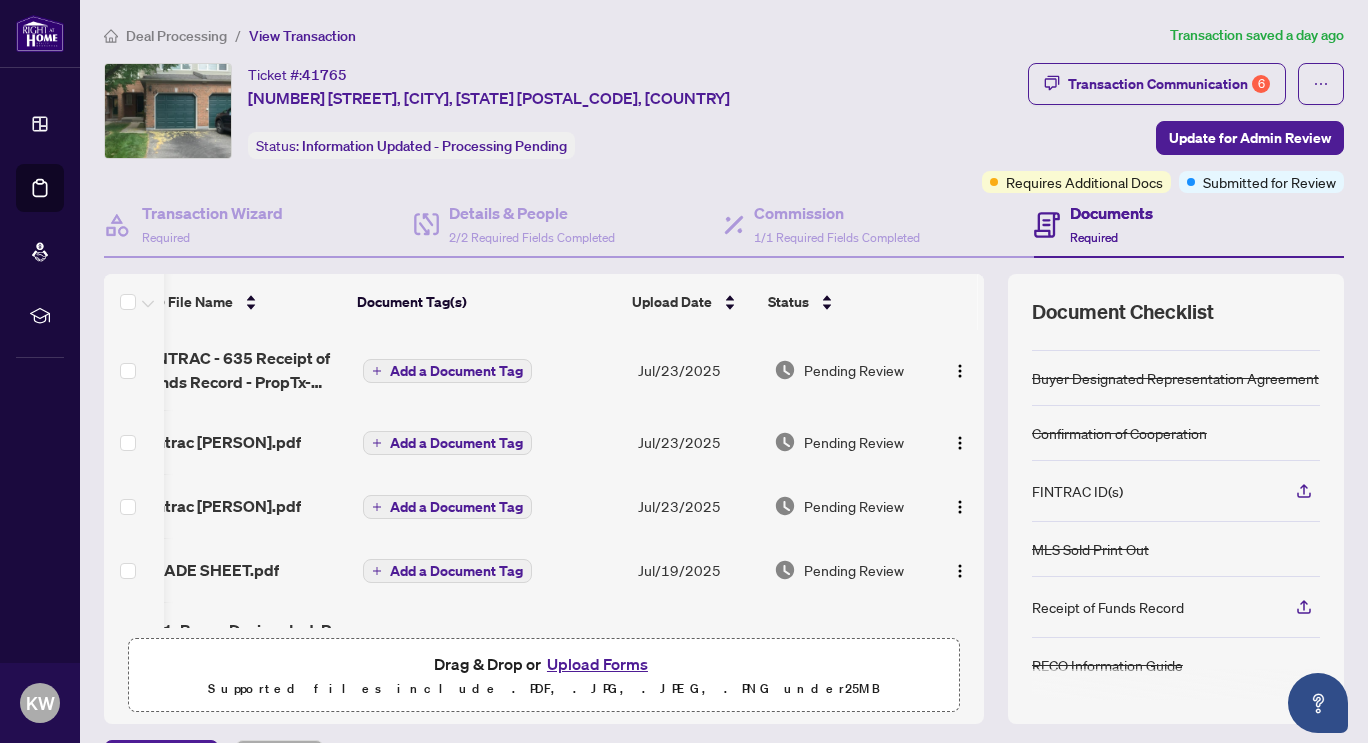 drag, startPoint x: 970, startPoint y: 368, endPoint x: 469, endPoint y: 0, distance: 621.6309 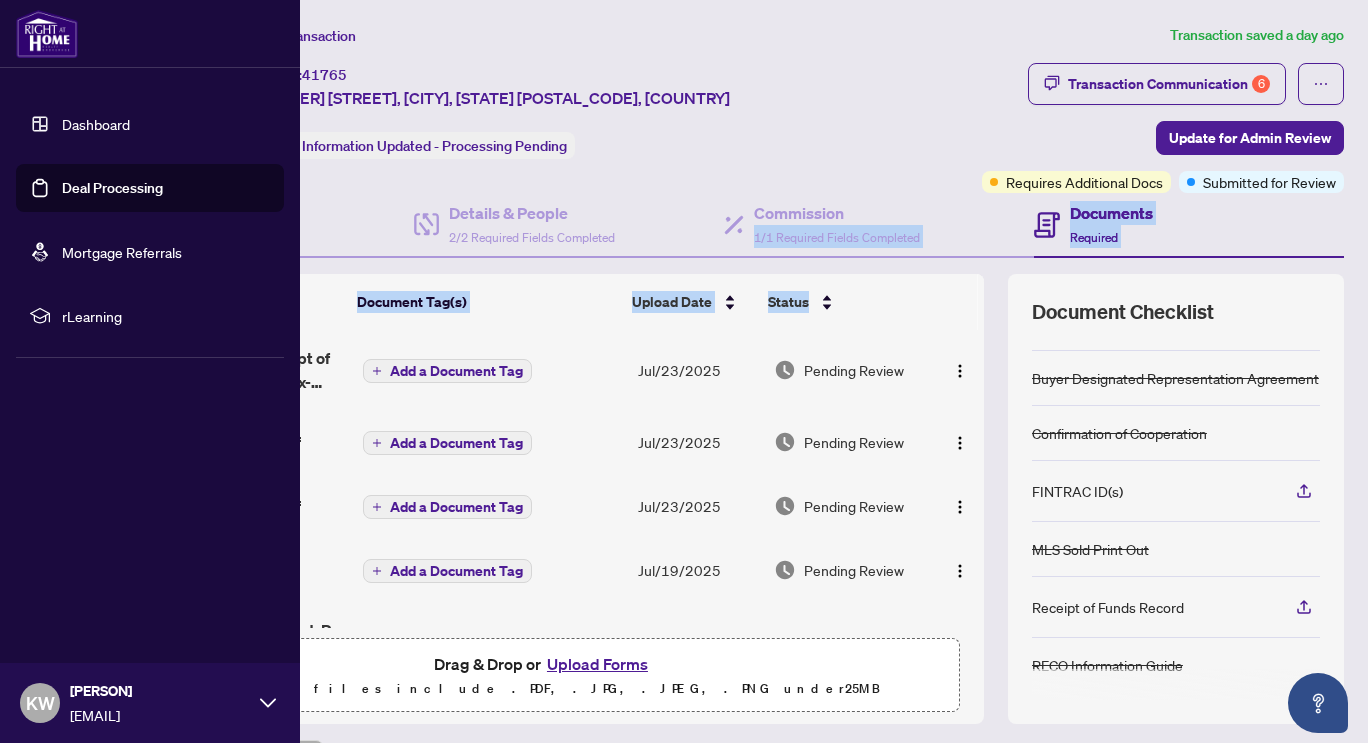 click on "Deal Processing" at bounding box center (112, 188) 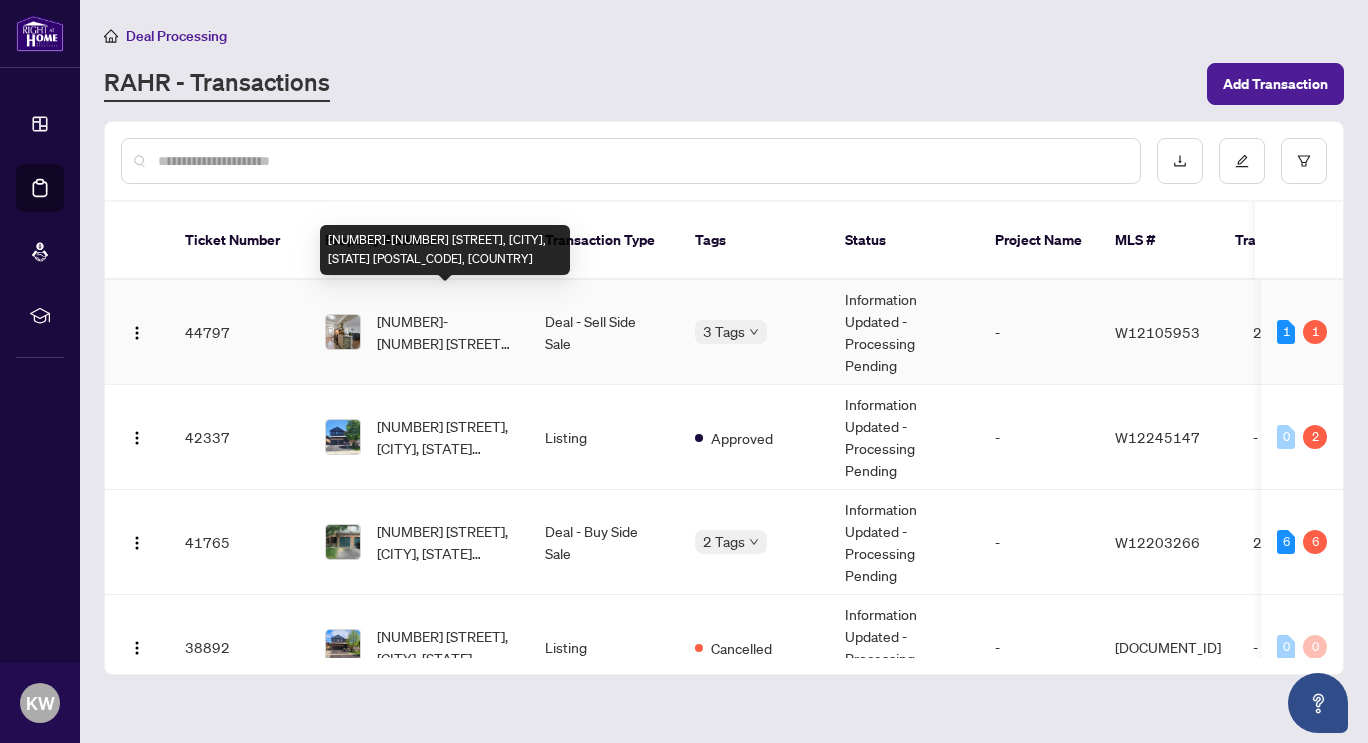 click on "[NUMBER]-[NUMBER] [STREET], [CITY], [STATE] [POSTAL_CODE], [COUNTRY]" at bounding box center [445, 332] 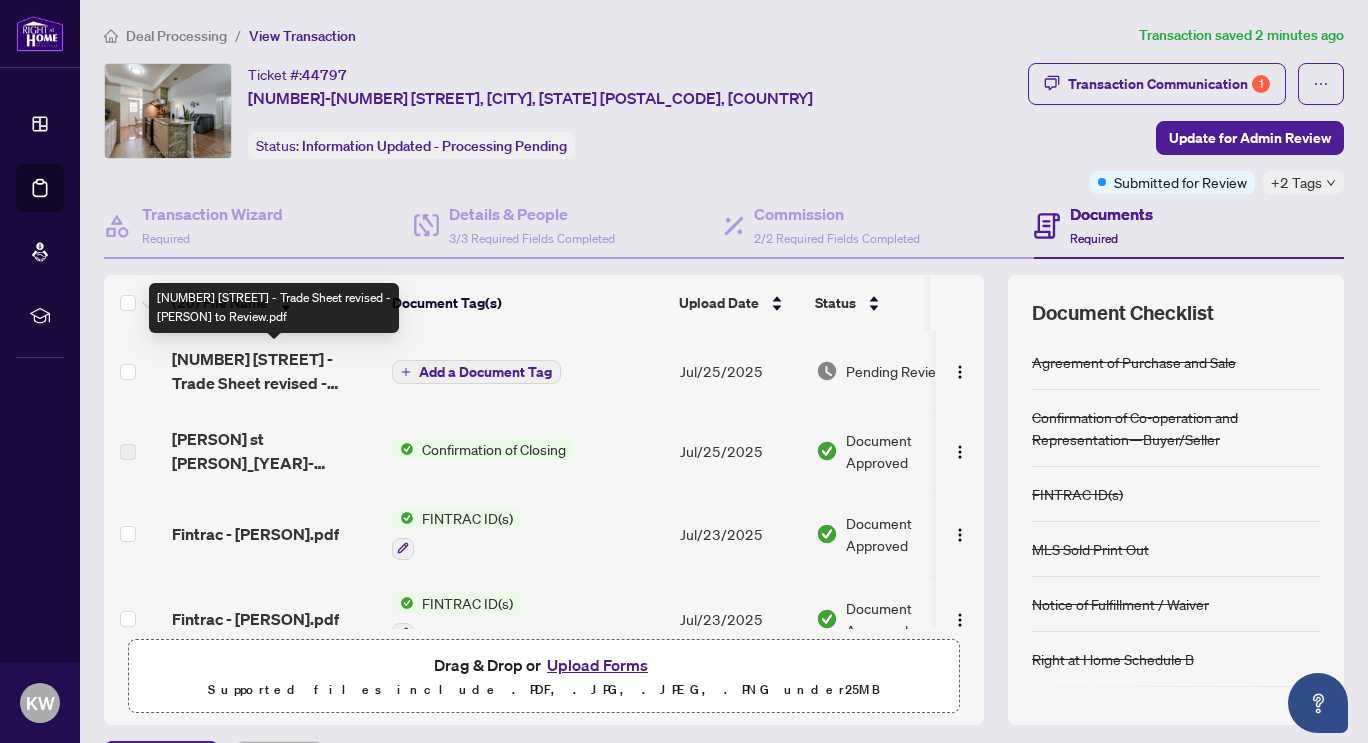click on "[NUMBER] [STREET] - Trade Sheet revised - [PERSON] to Review.pdf" at bounding box center [274, 371] 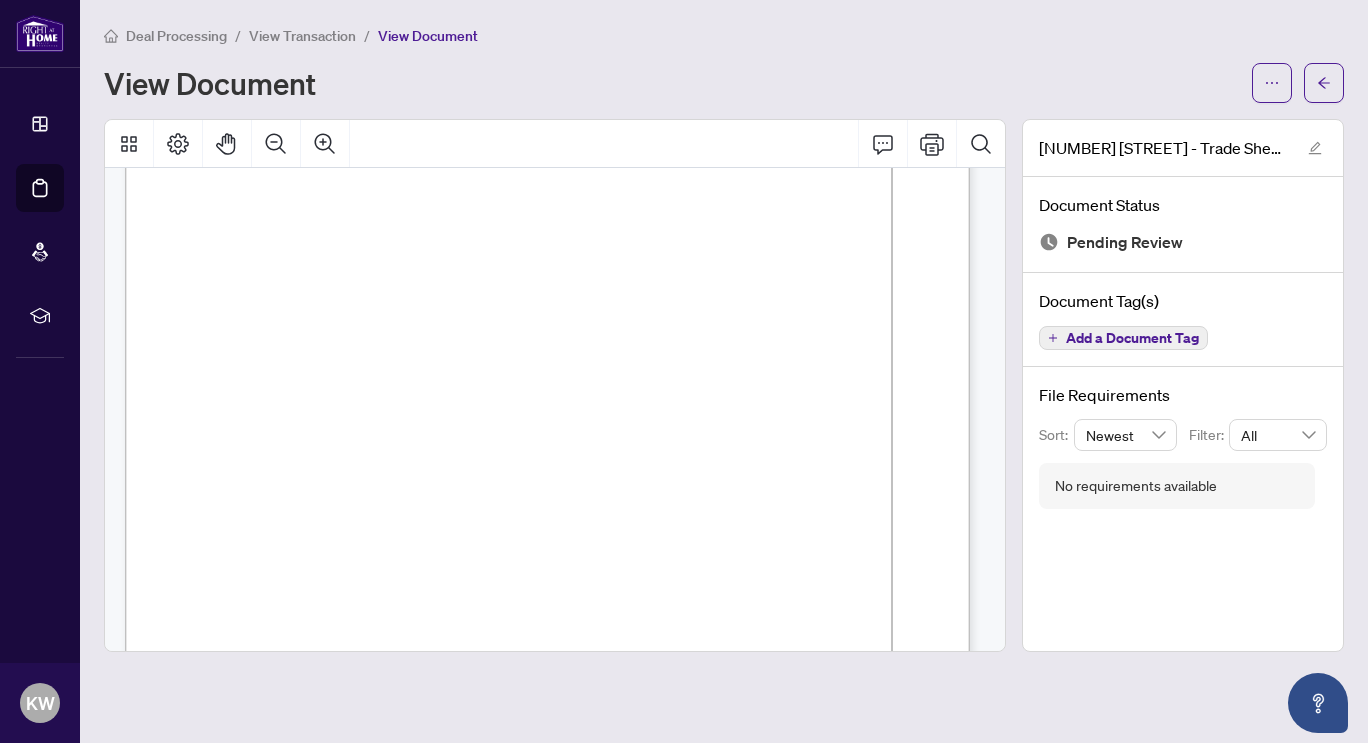 scroll, scrollTop: 50, scrollLeft: 0, axis: vertical 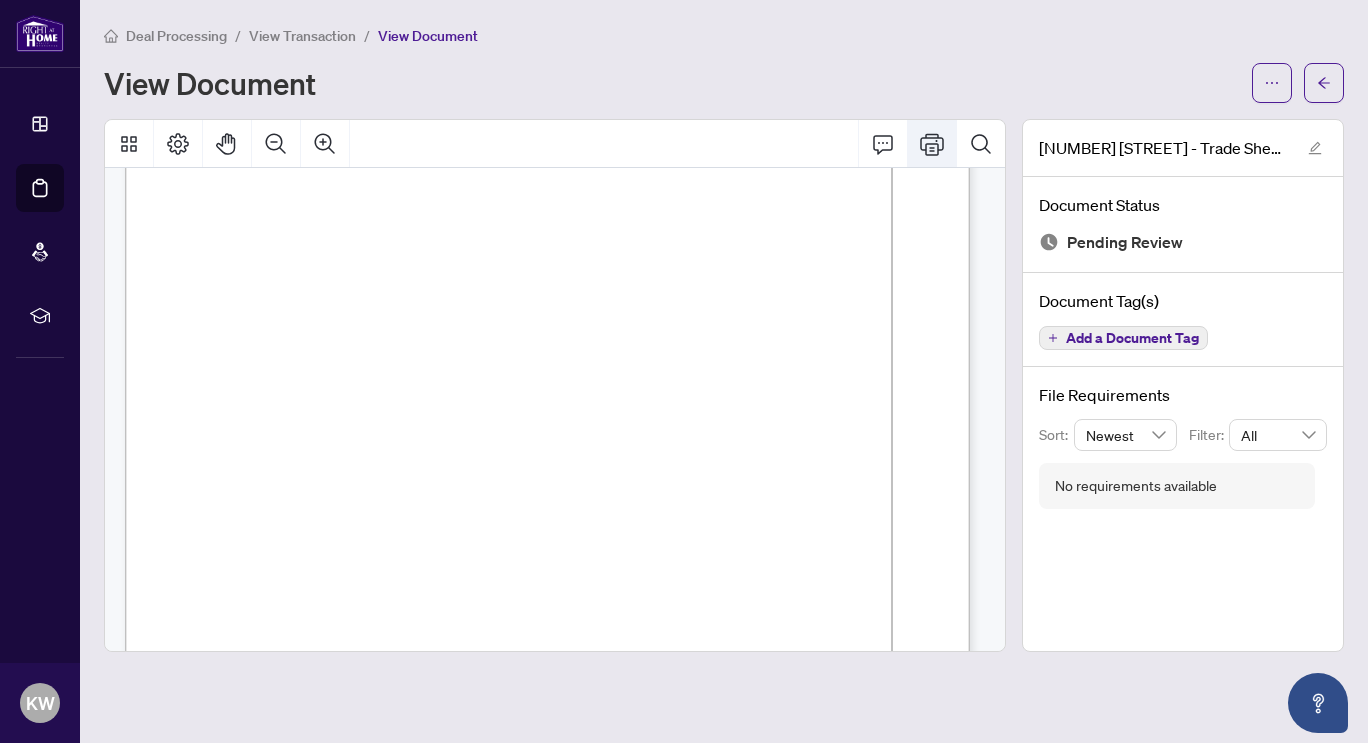 click 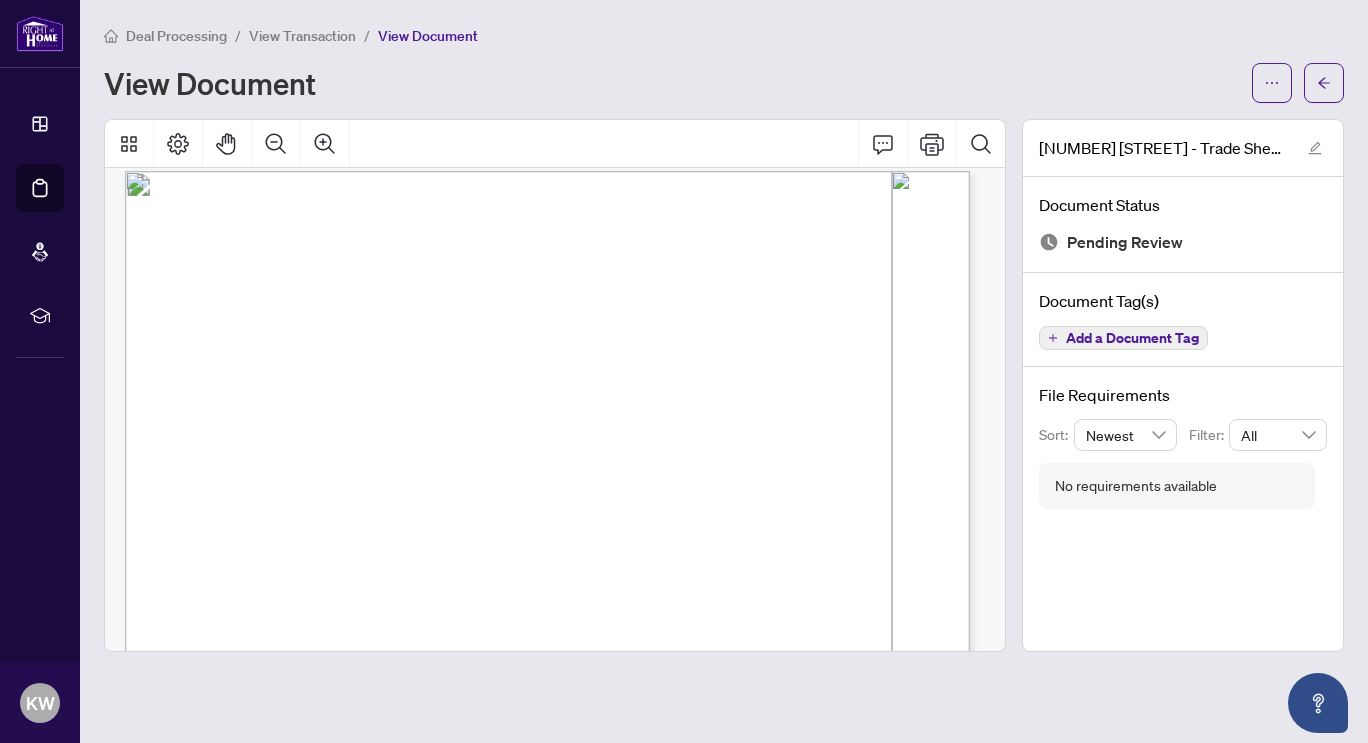 scroll, scrollTop: 0, scrollLeft: 0, axis: both 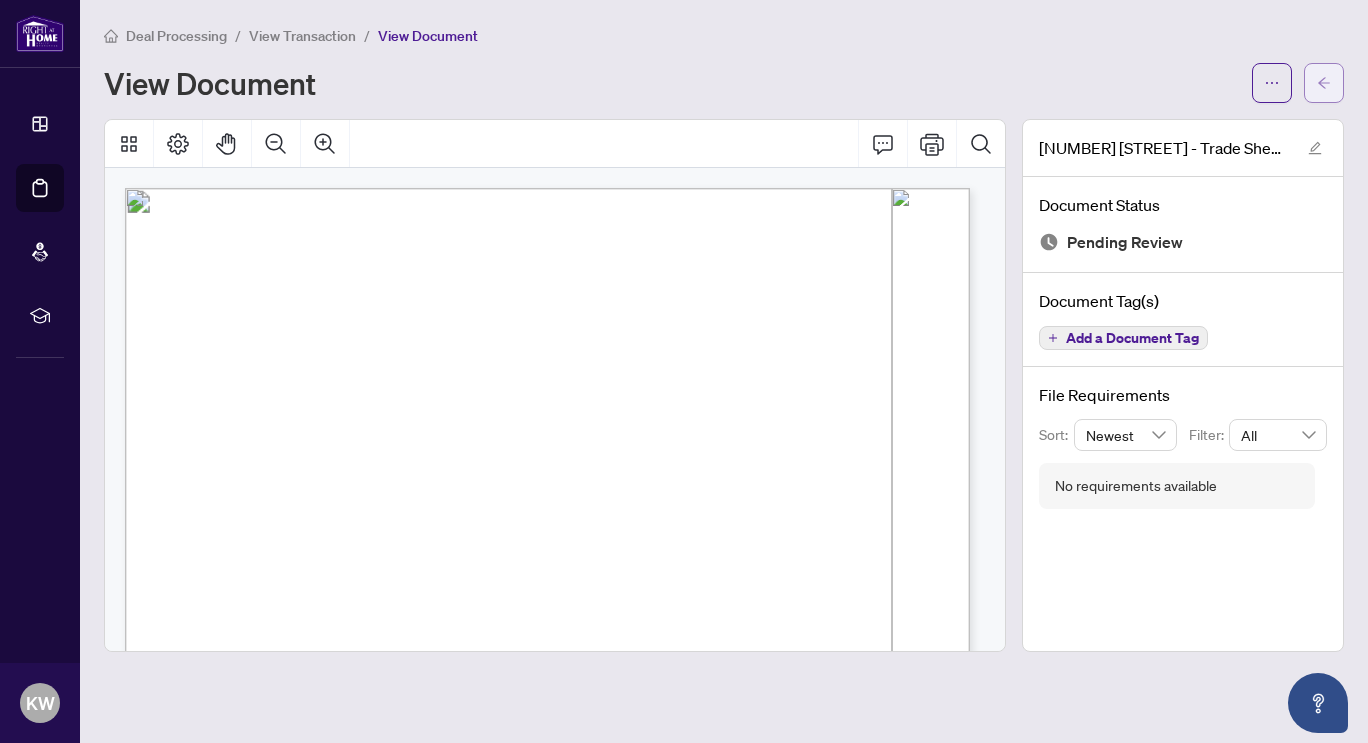 click at bounding box center (1324, 83) 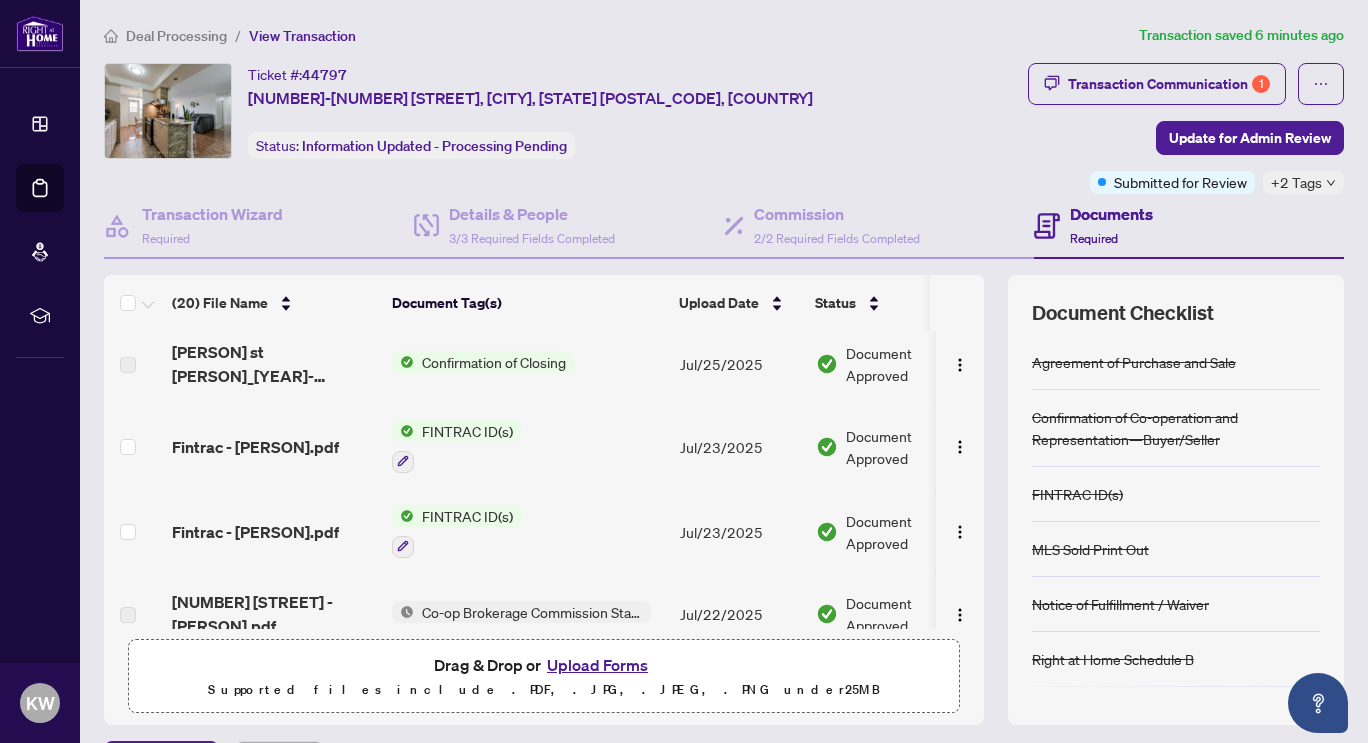 scroll, scrollTop: 0, scrollLeft: 0, axis: both 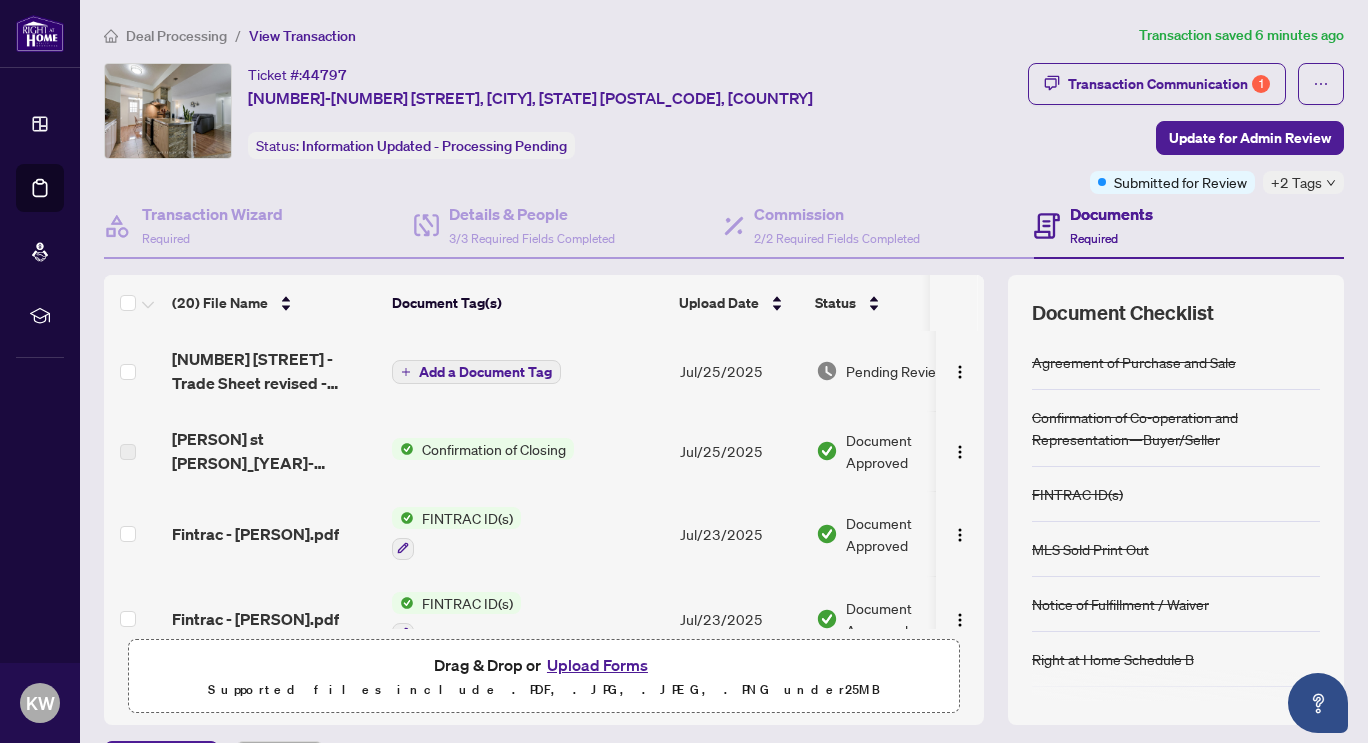 click on "Upload Forms" at bounding box center (597, 665) 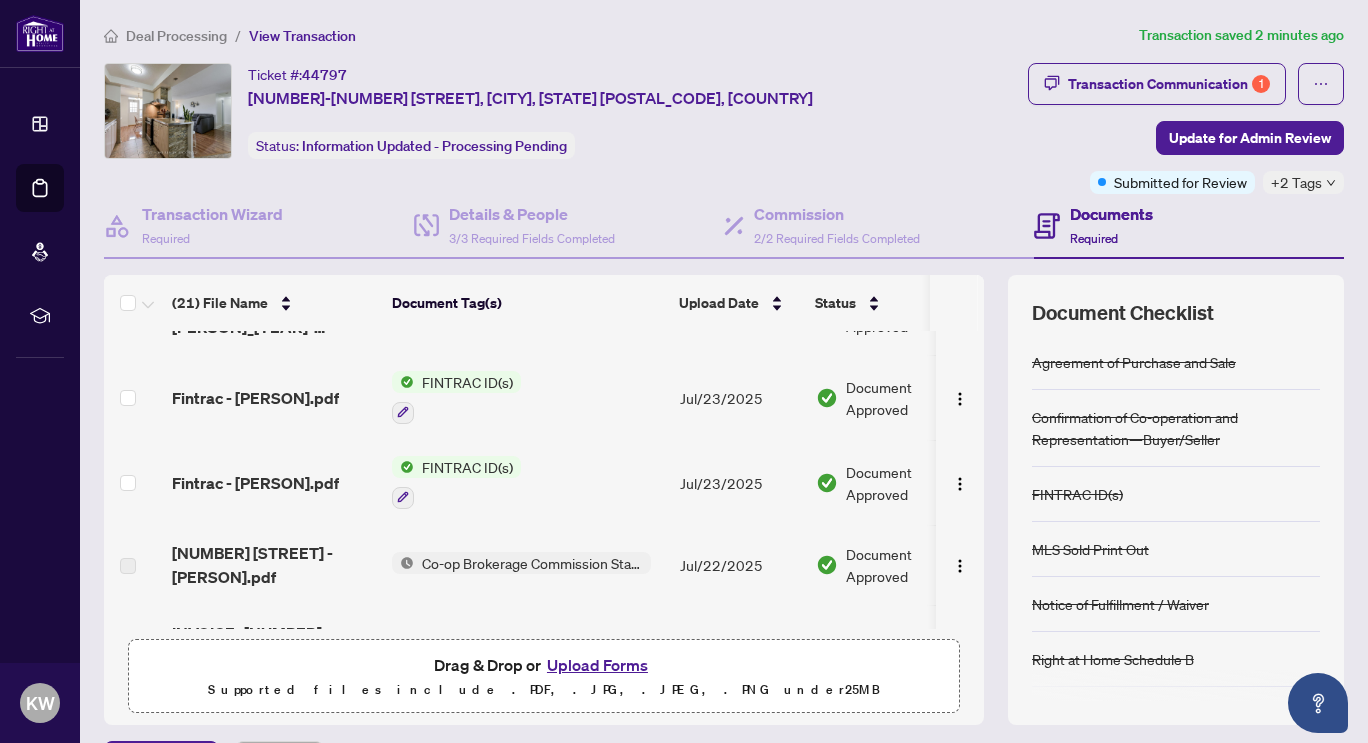 scroll, scrollTop: 0, scrollLeft: 0, axis: both 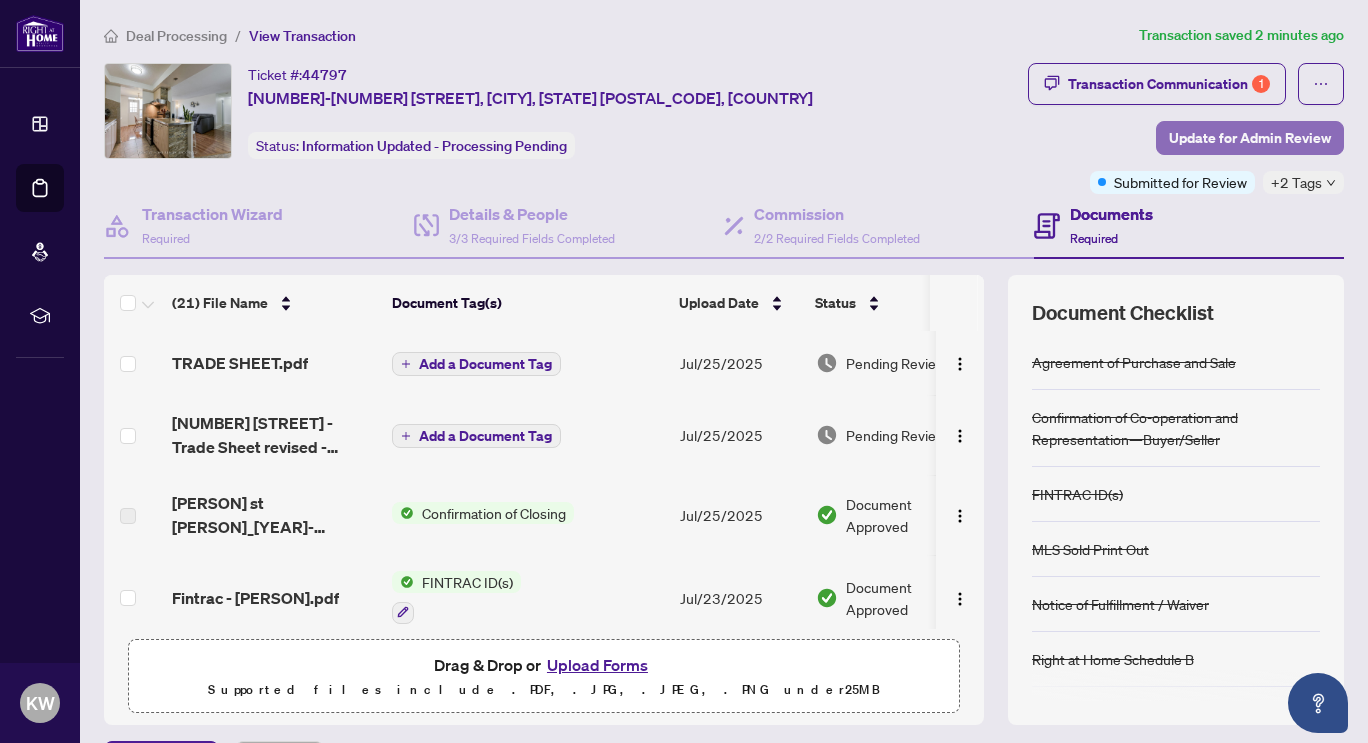 click on "Update for Admin Review" at bounding box center [1250, 138] 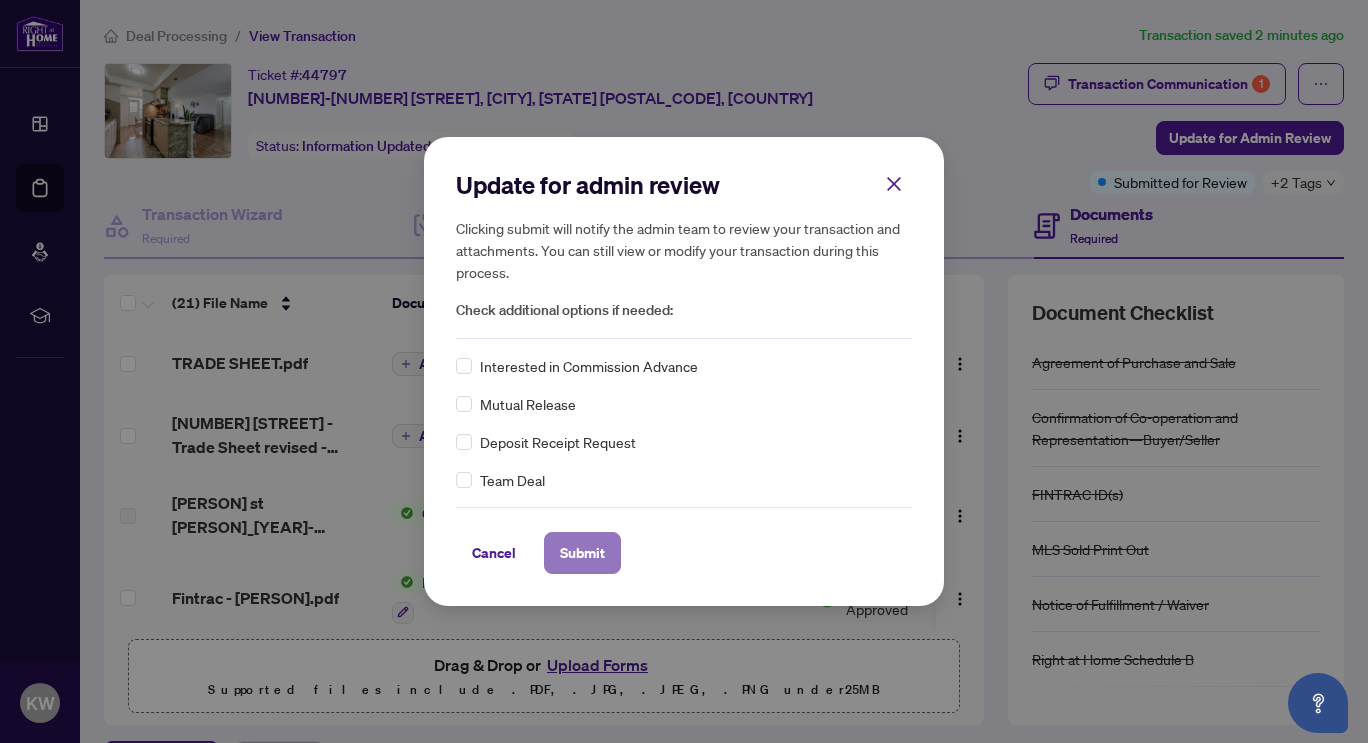 click on "Submit" at bounding box center [582, 553] 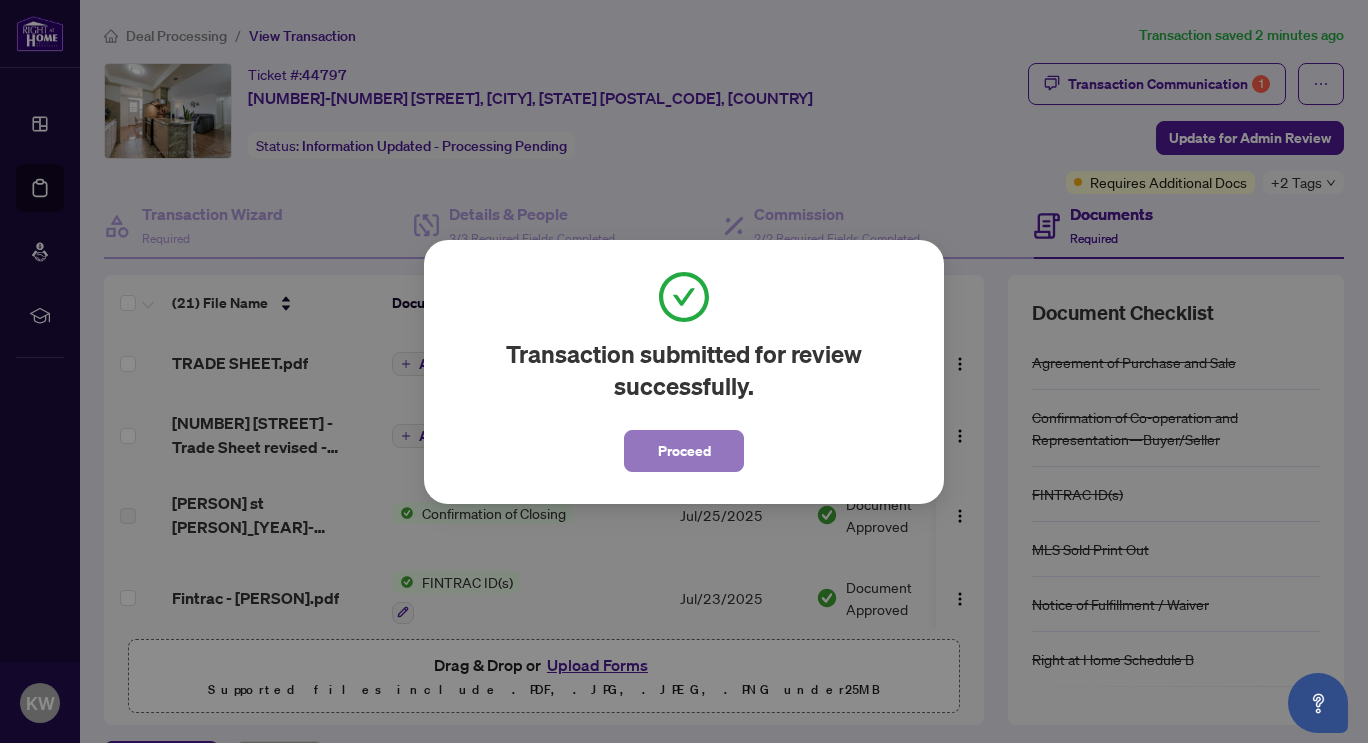 click on "Proceed" at bounding box center [684, 451] 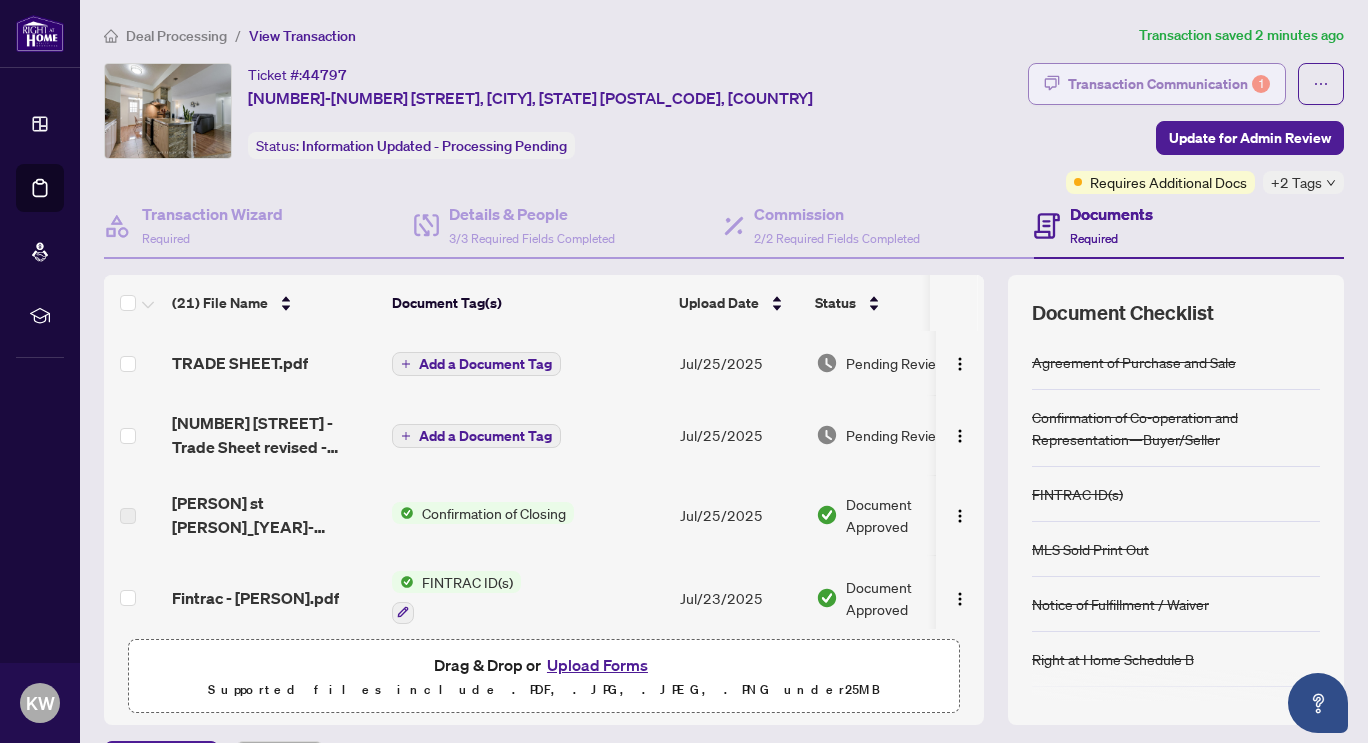 click on "Transaction Communication 1" at bounding box center [1169, 84] 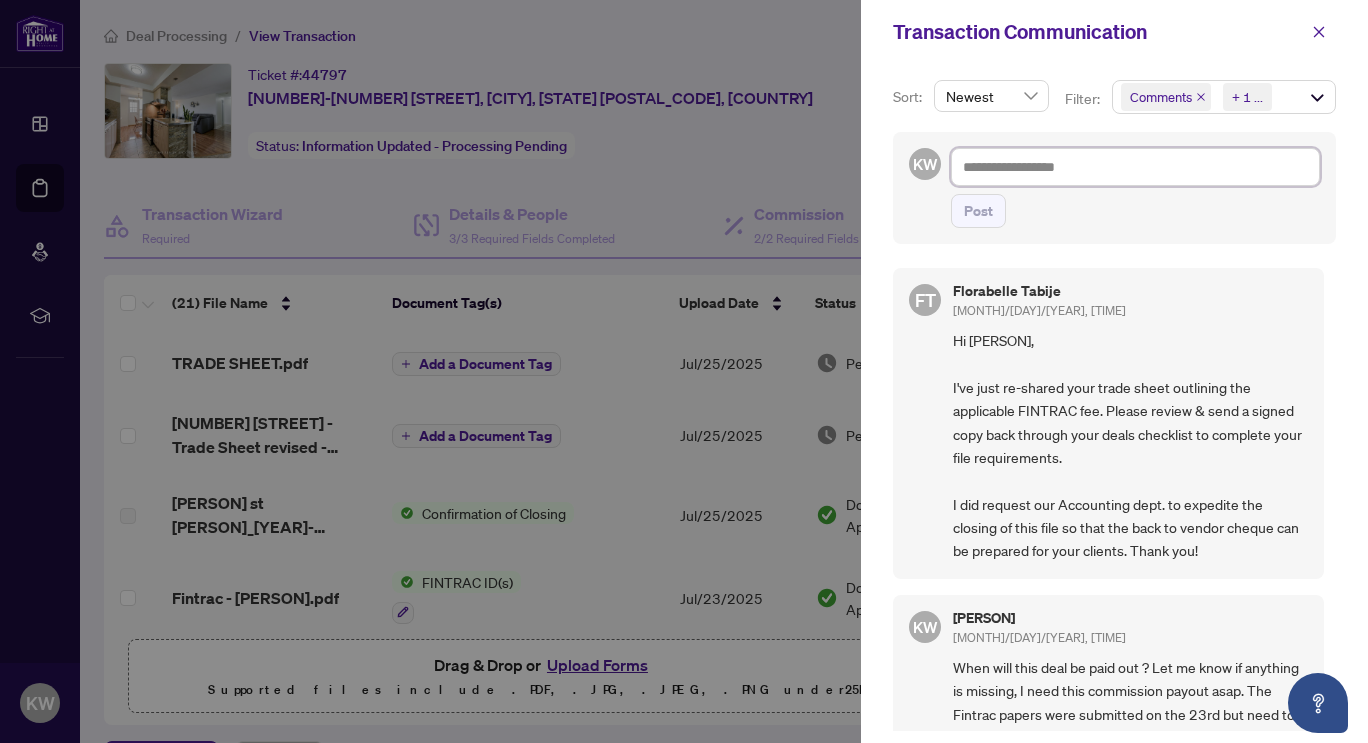 click at bounding box center (1135, 167) 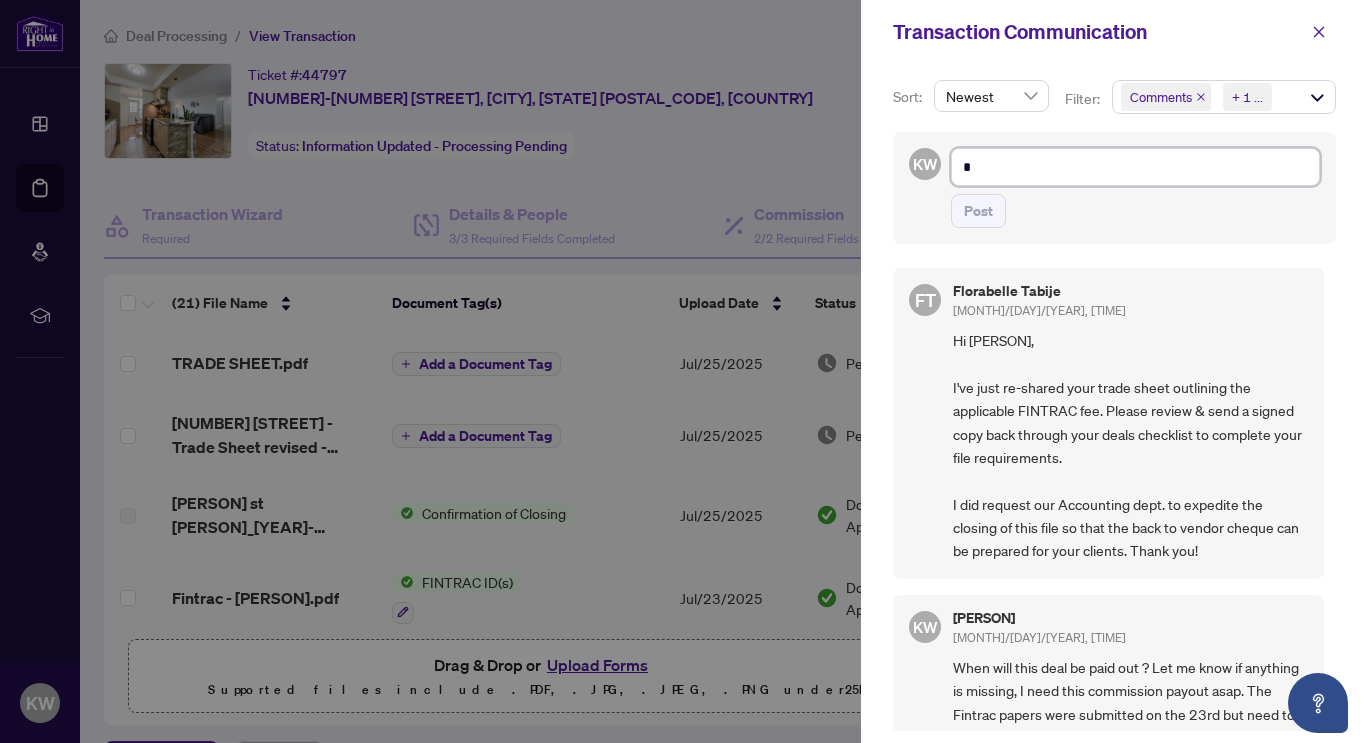 type on "**" 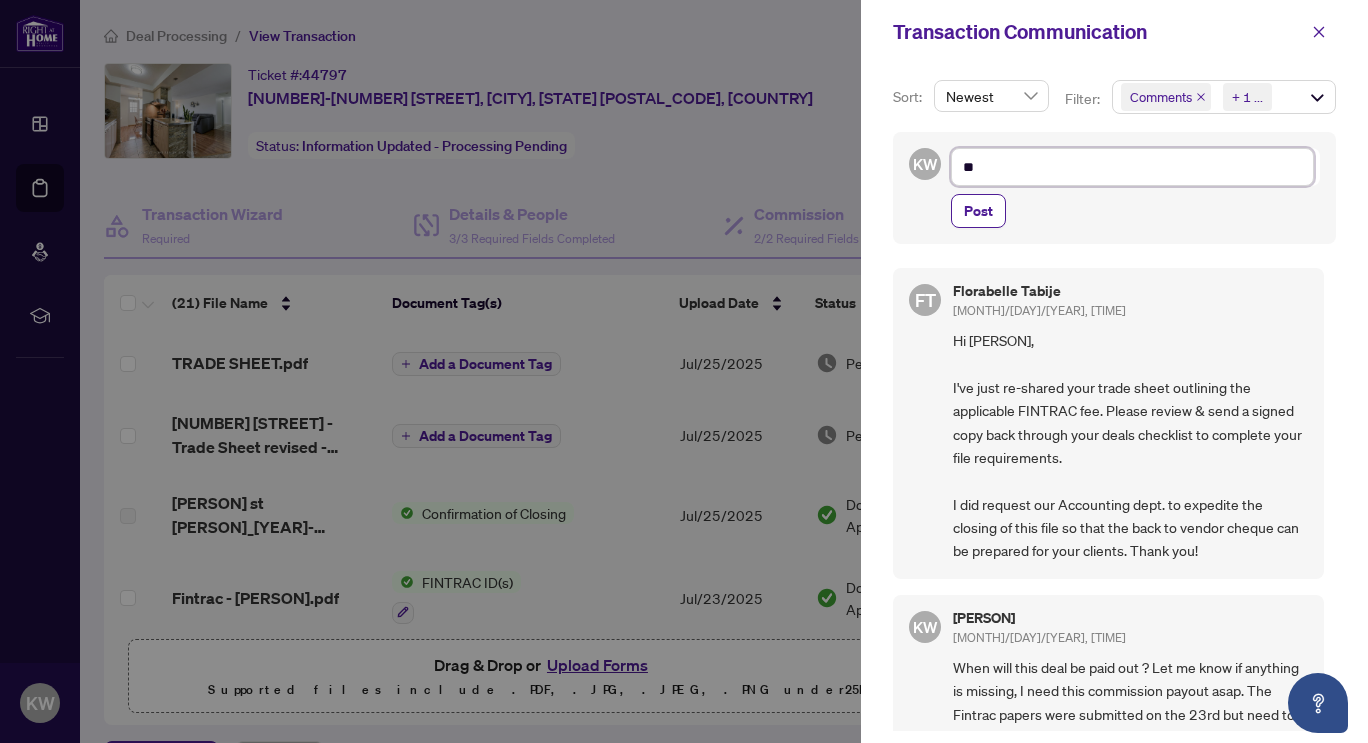 type on "***" 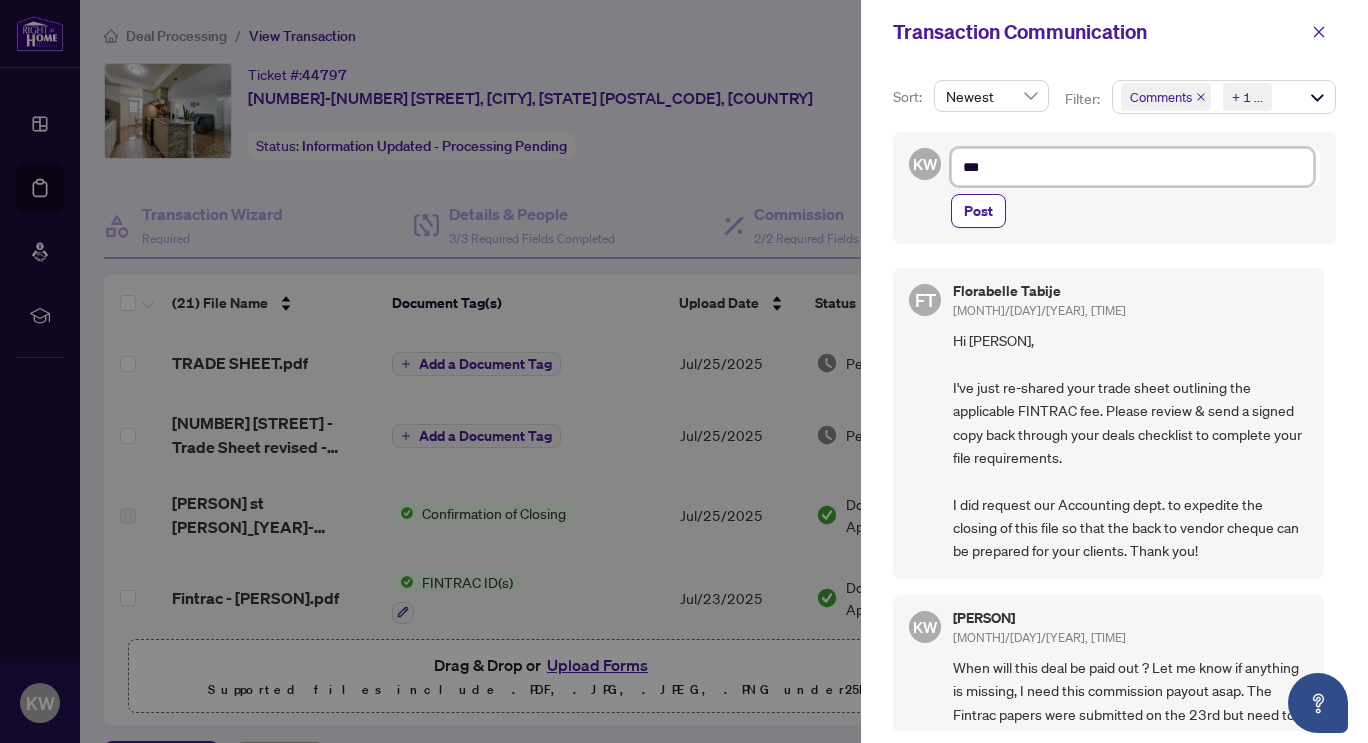 type on "****" 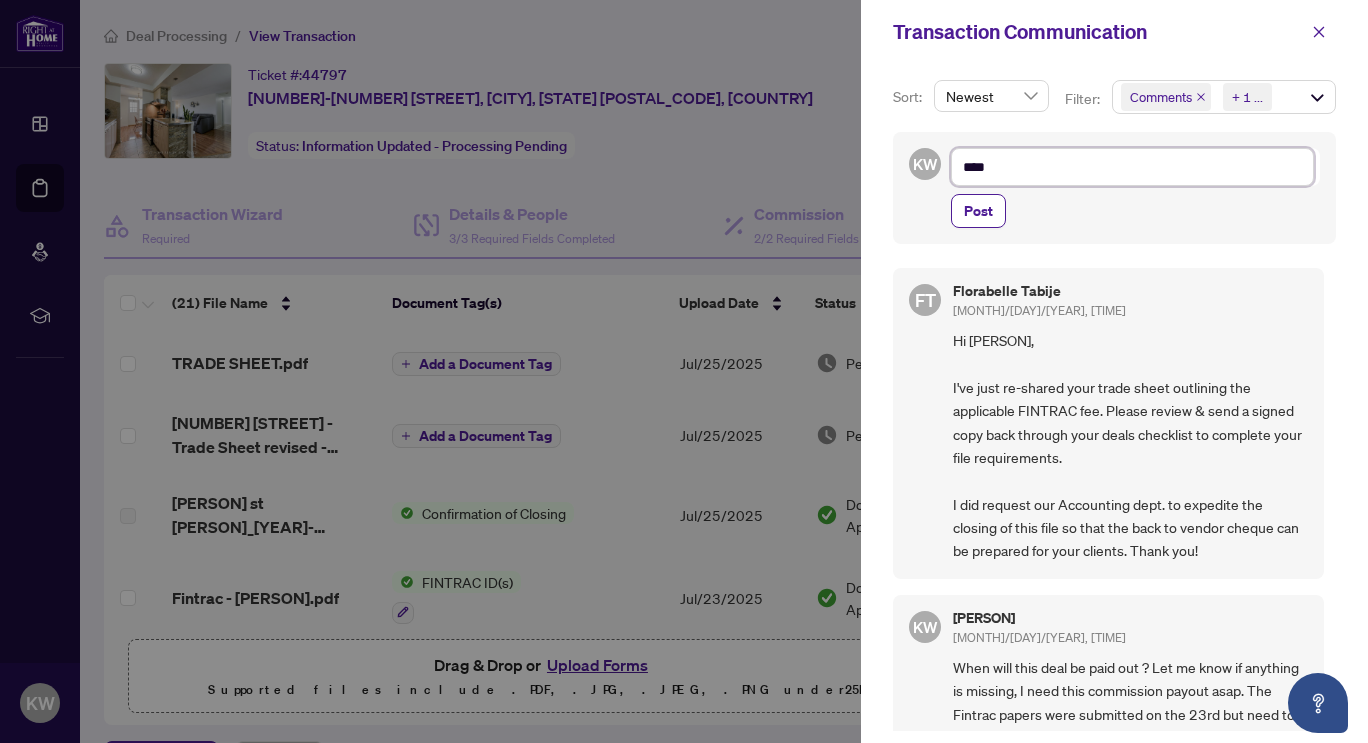 type on "*****" 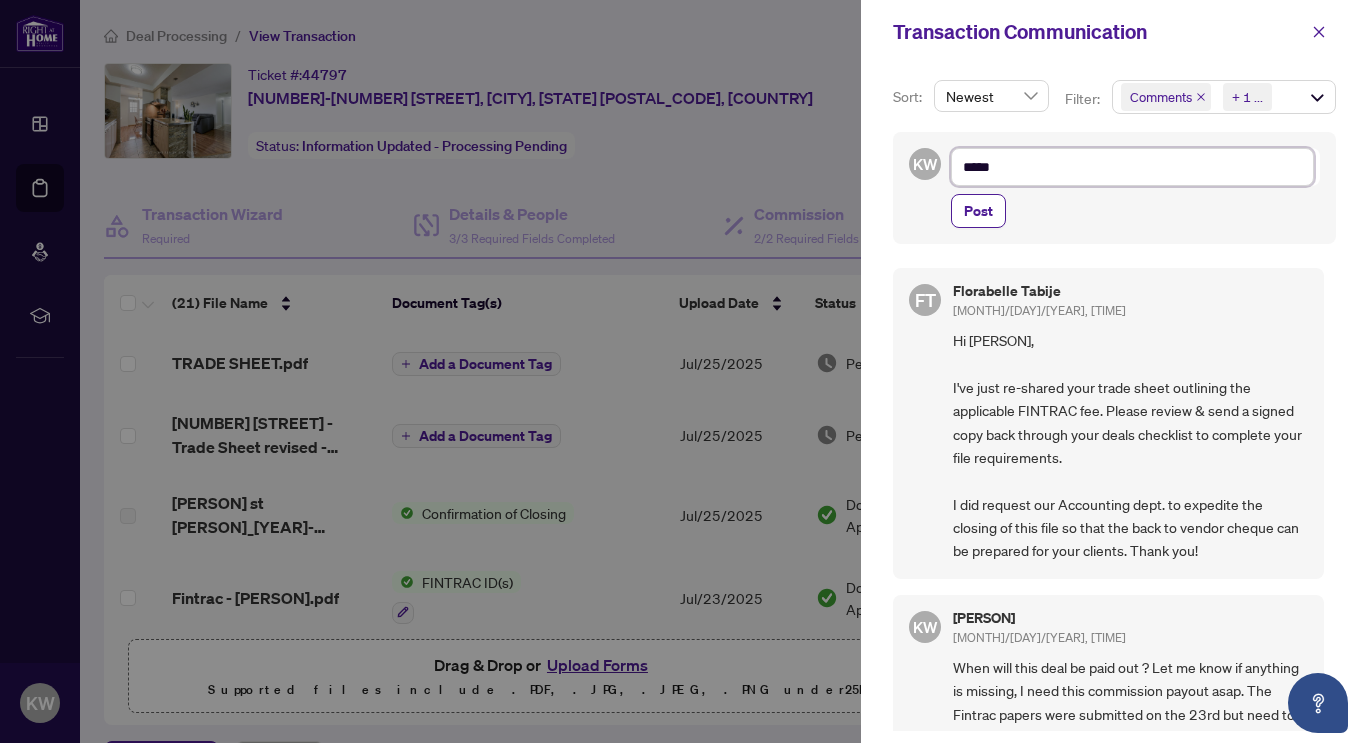 type on "******" 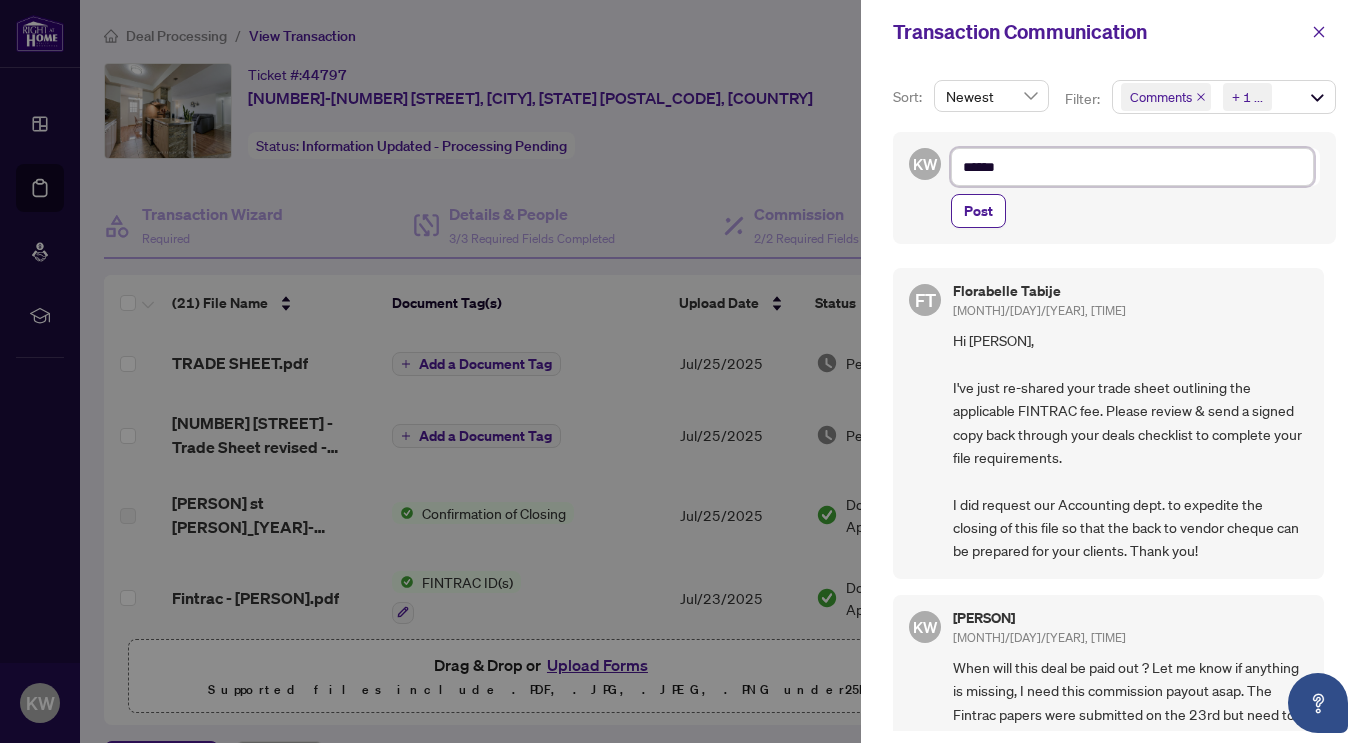 type on "******" 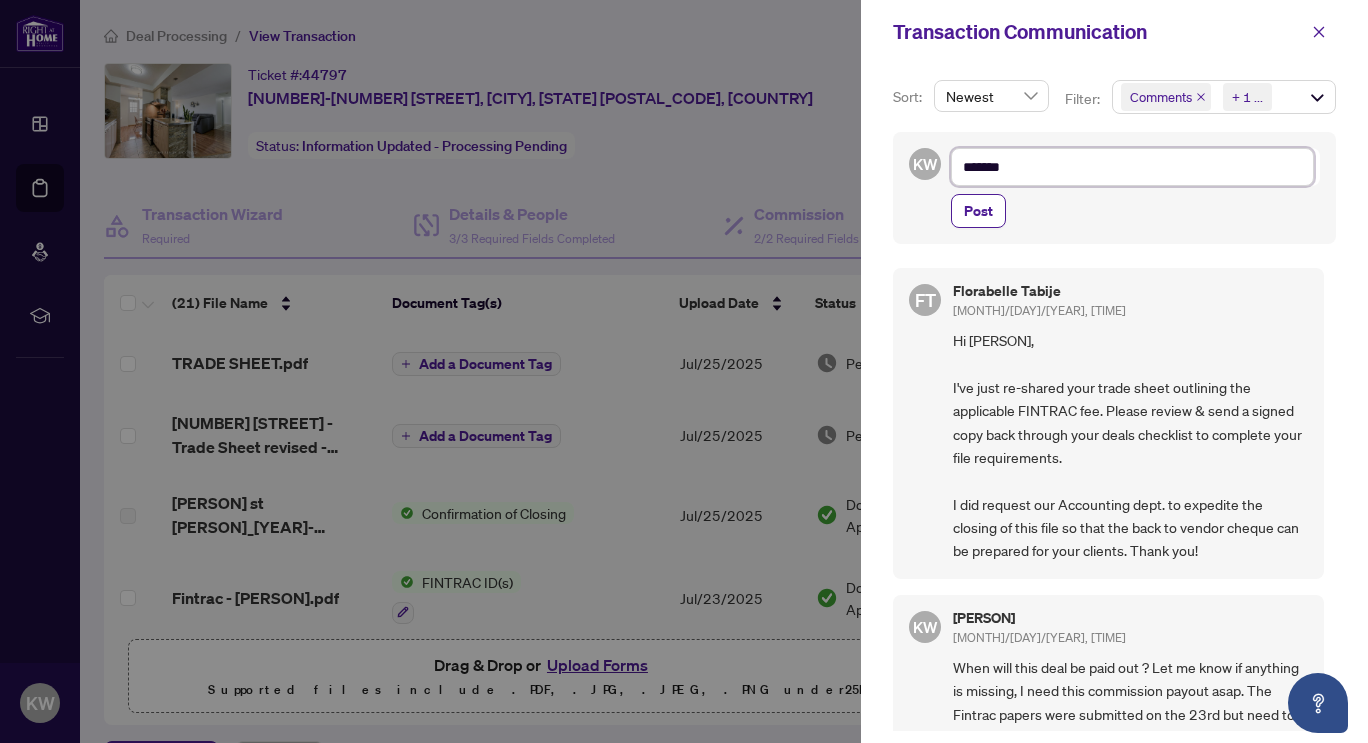 type on "********" 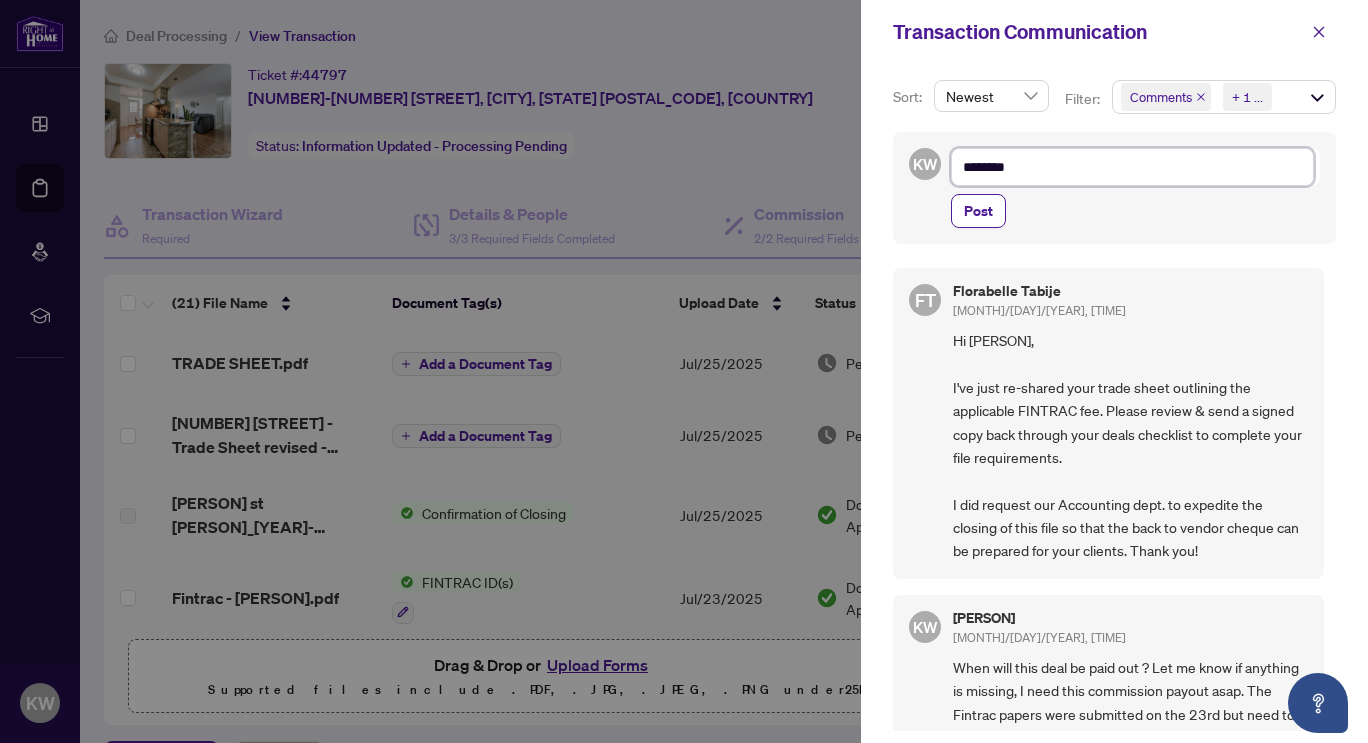 type on "*********" 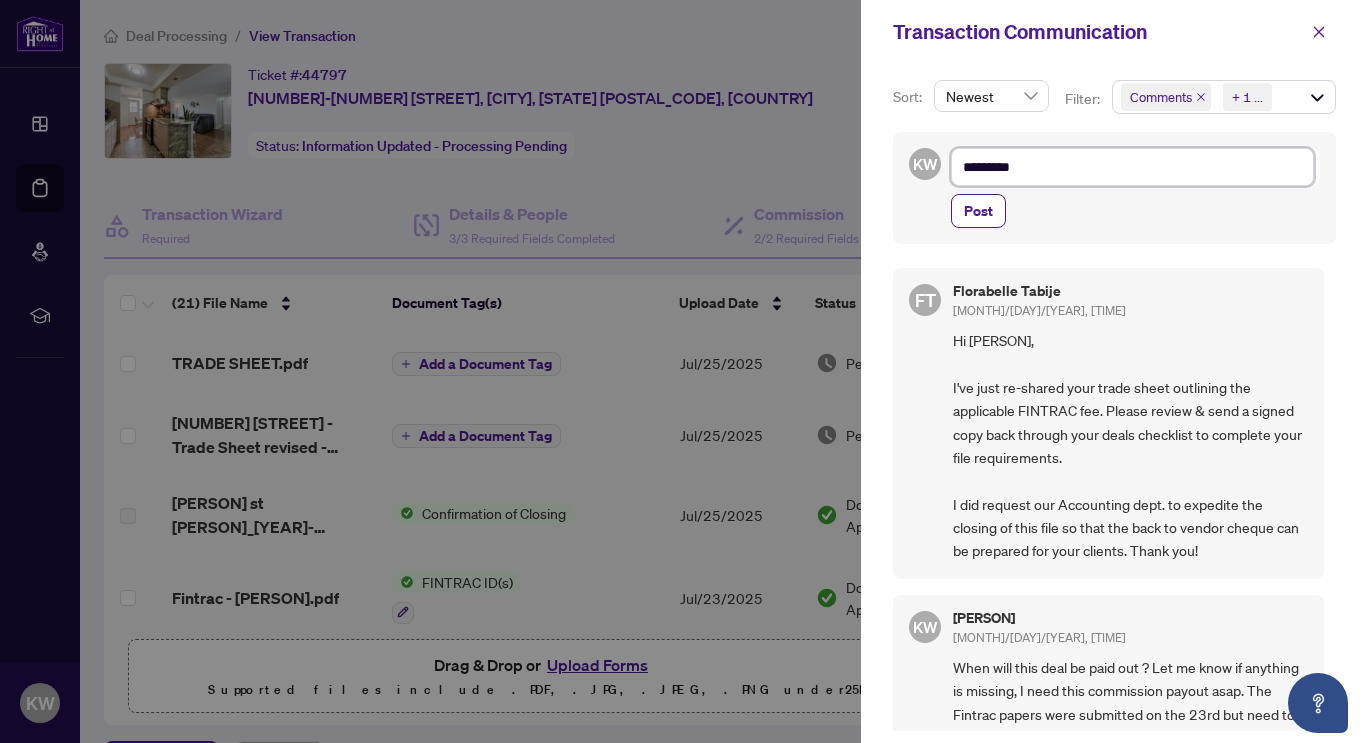 type on "**********" 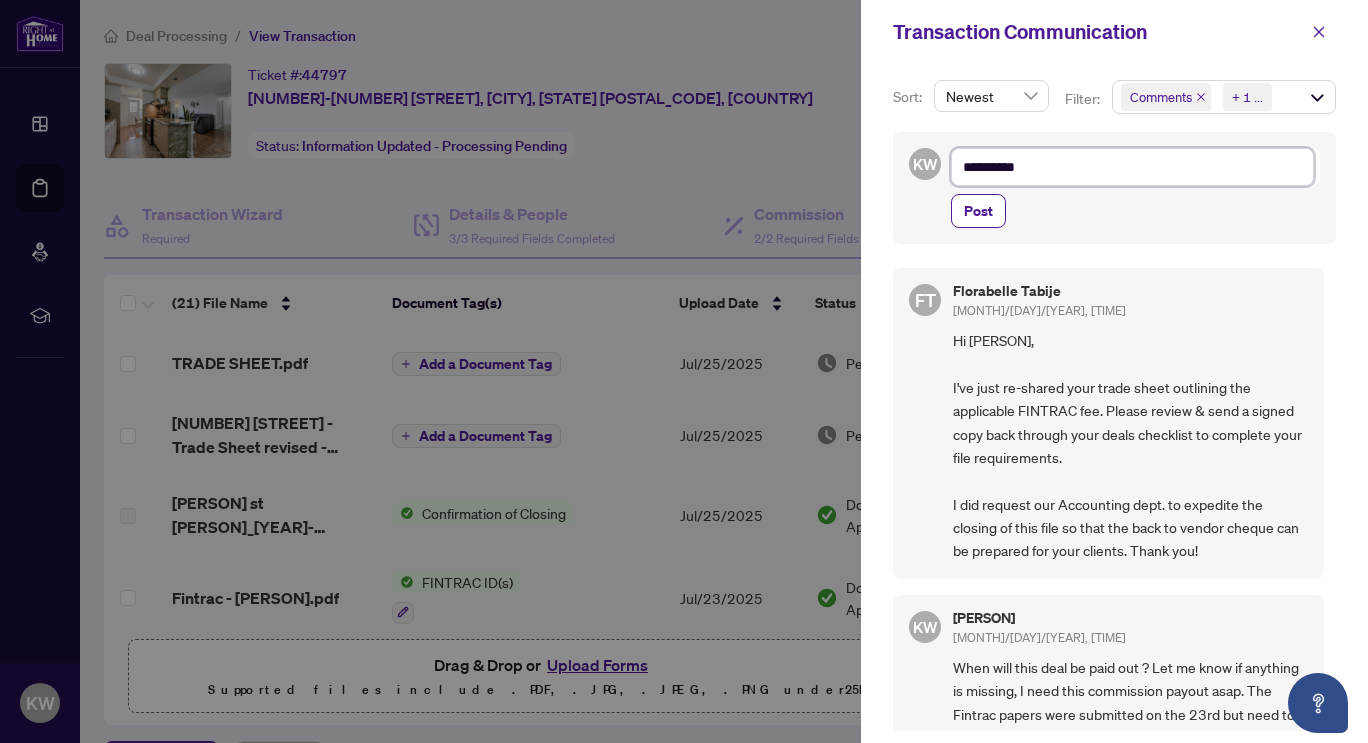 type on "**********" 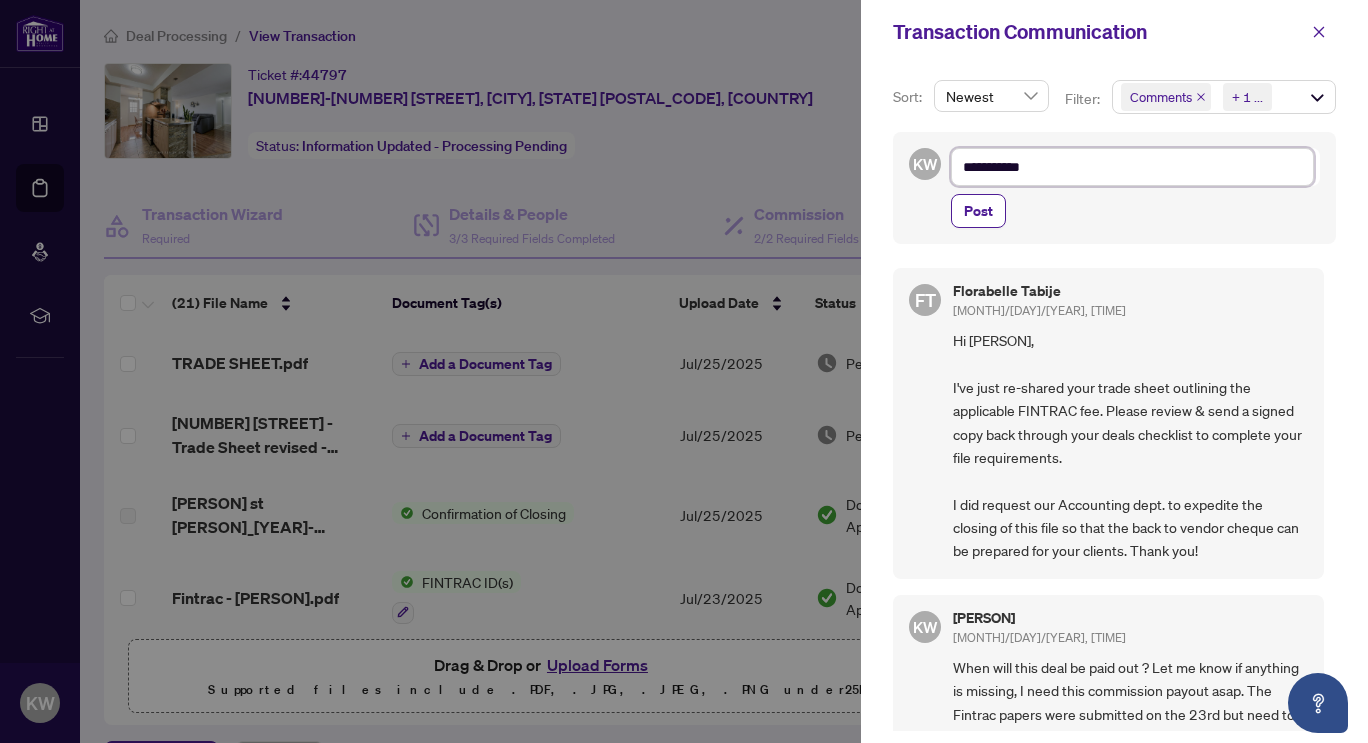 type on "**********" 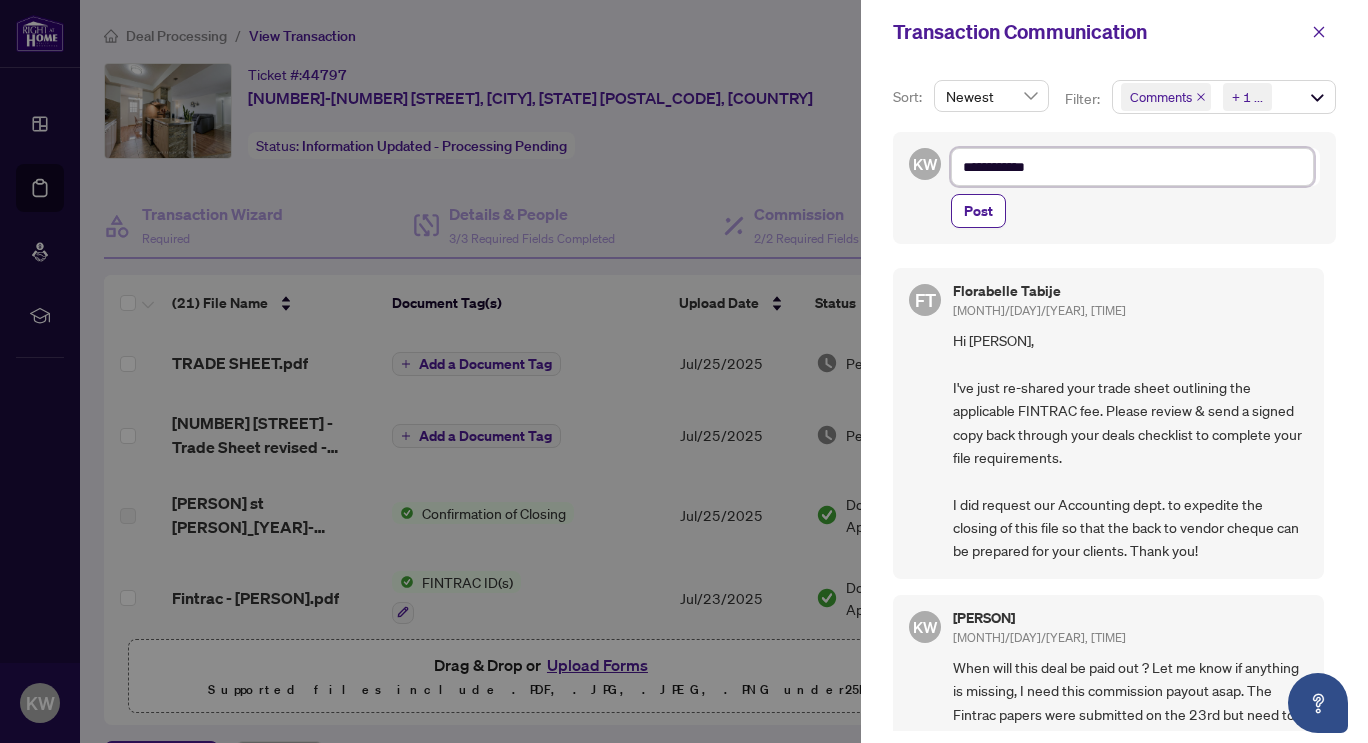 type on "**********" 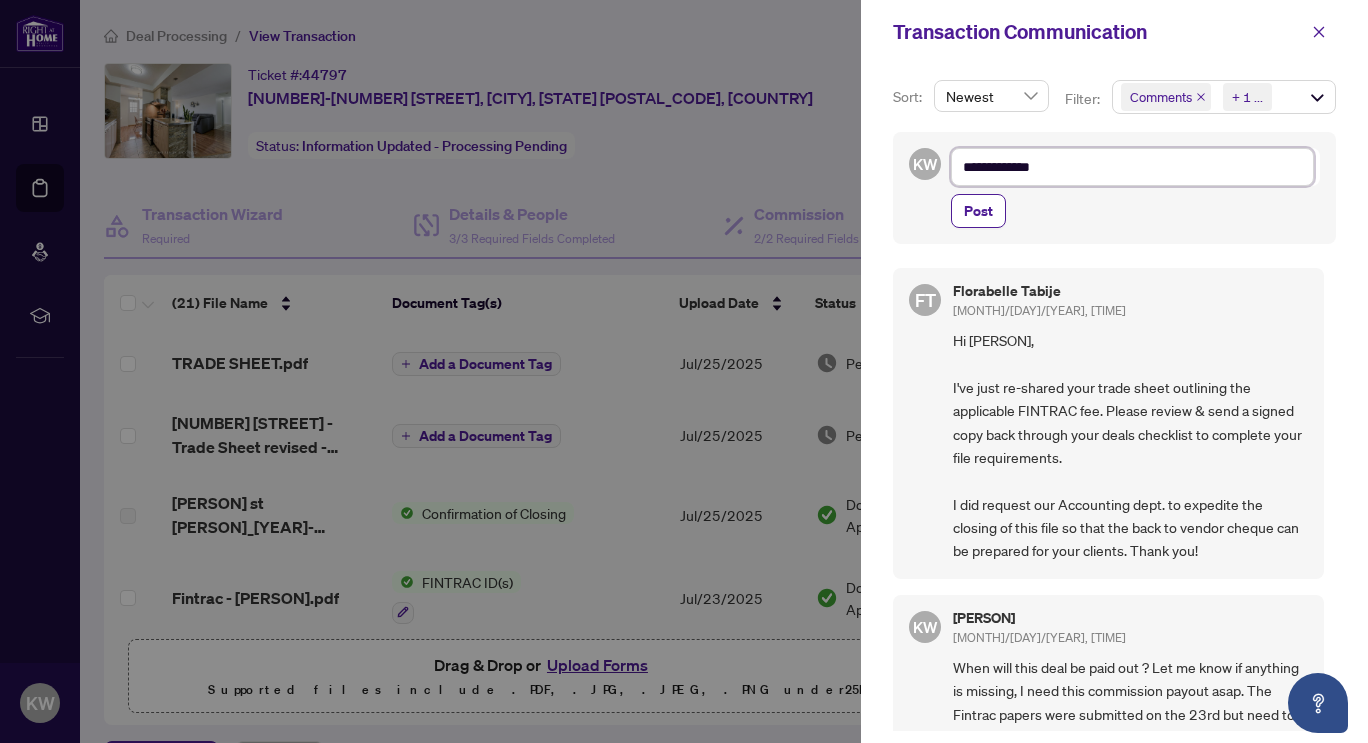 type on "**********" 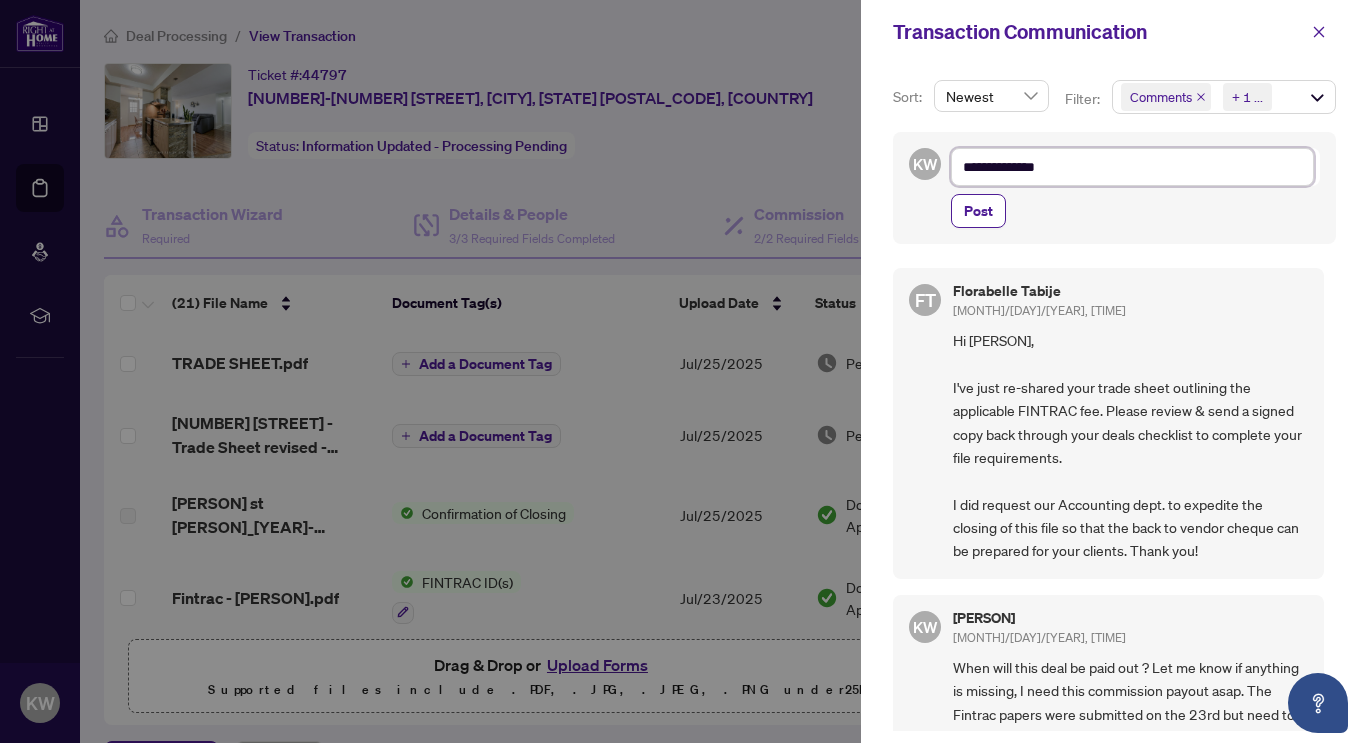 type on "**********" 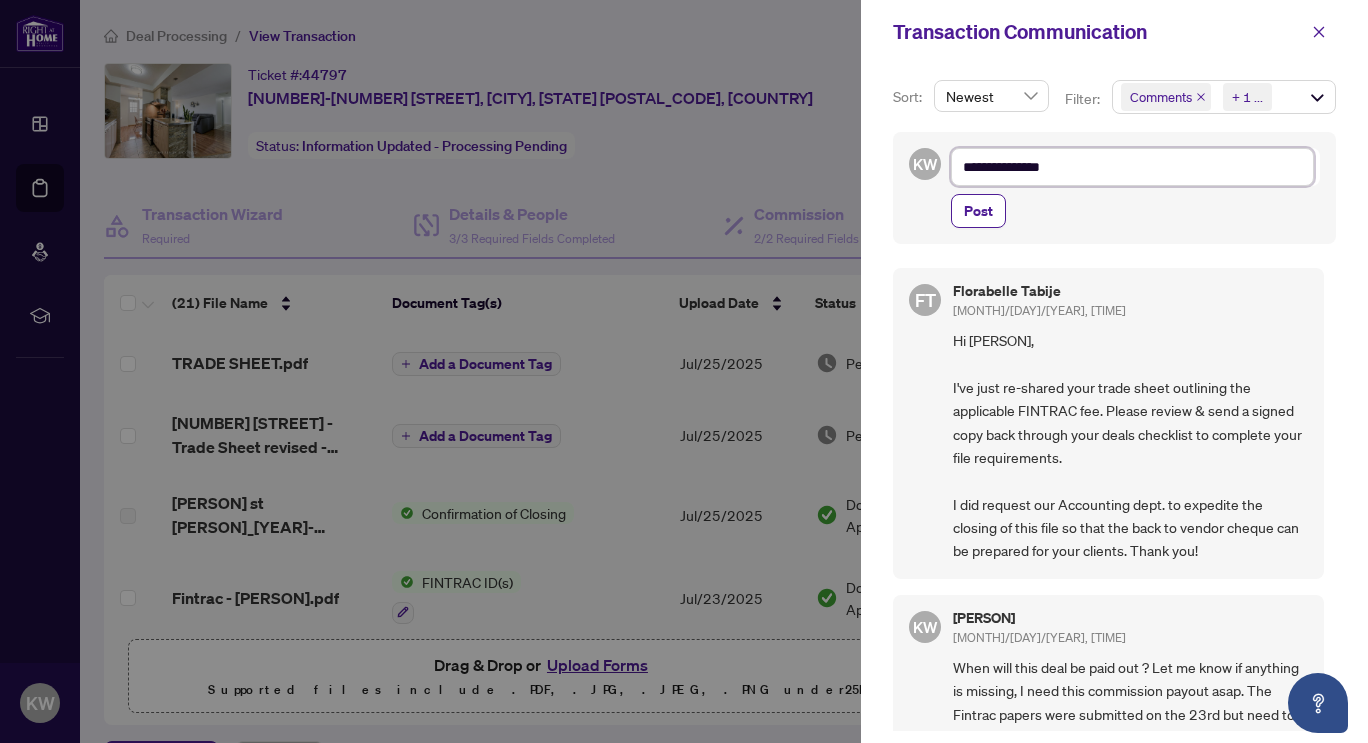 type on "**********" 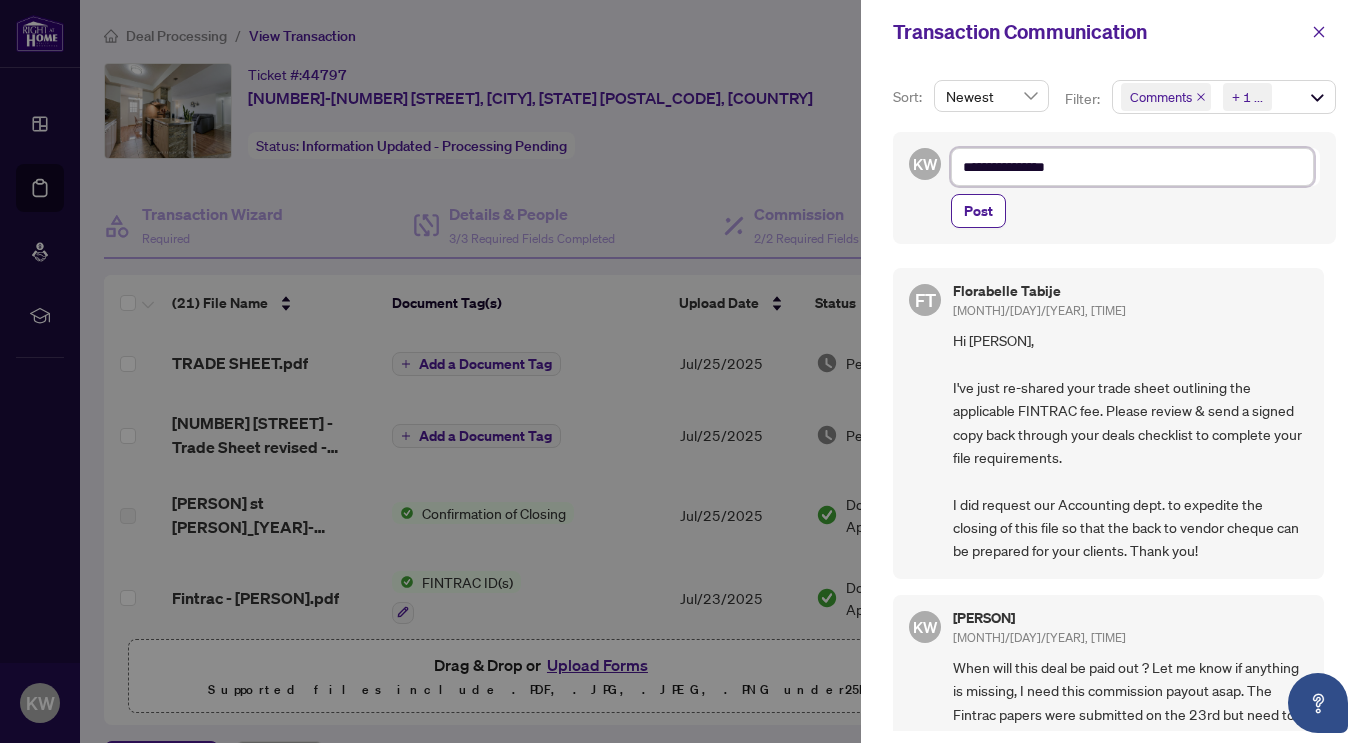 type on "**********" 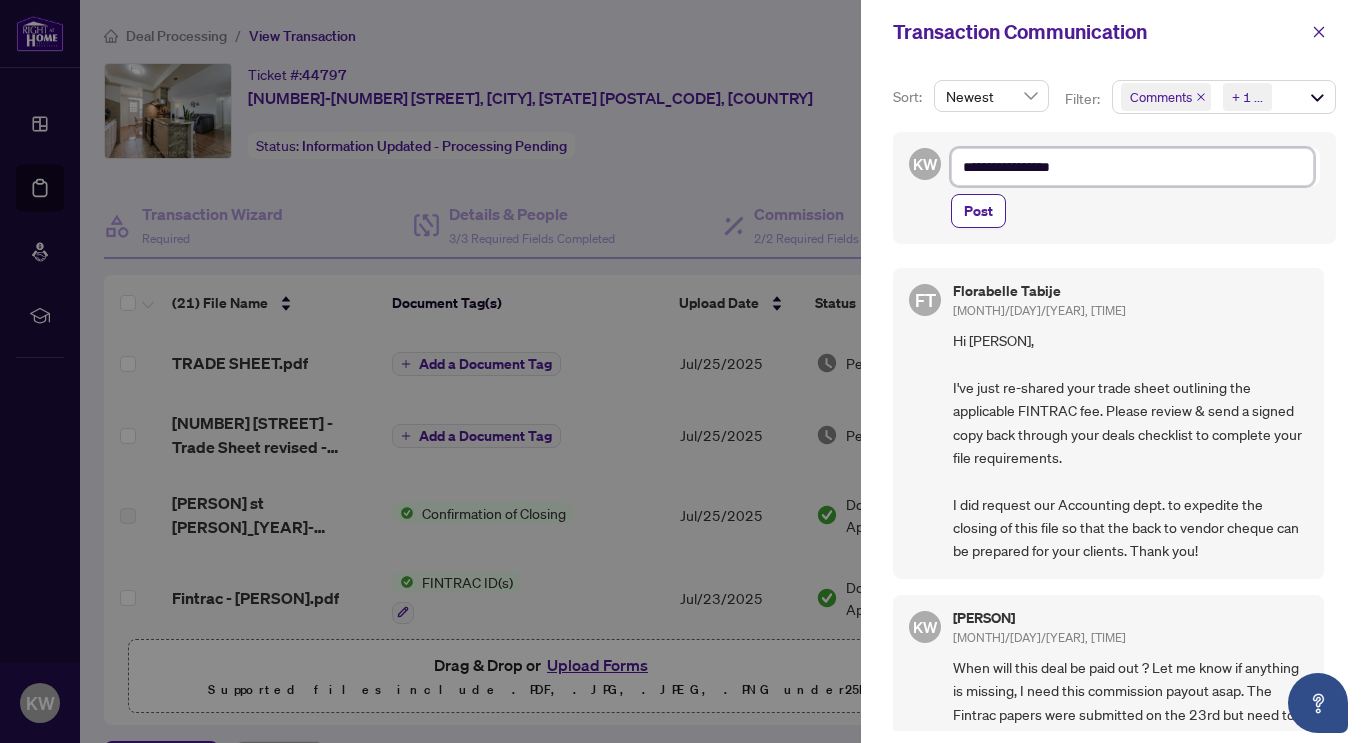 type on "**********" 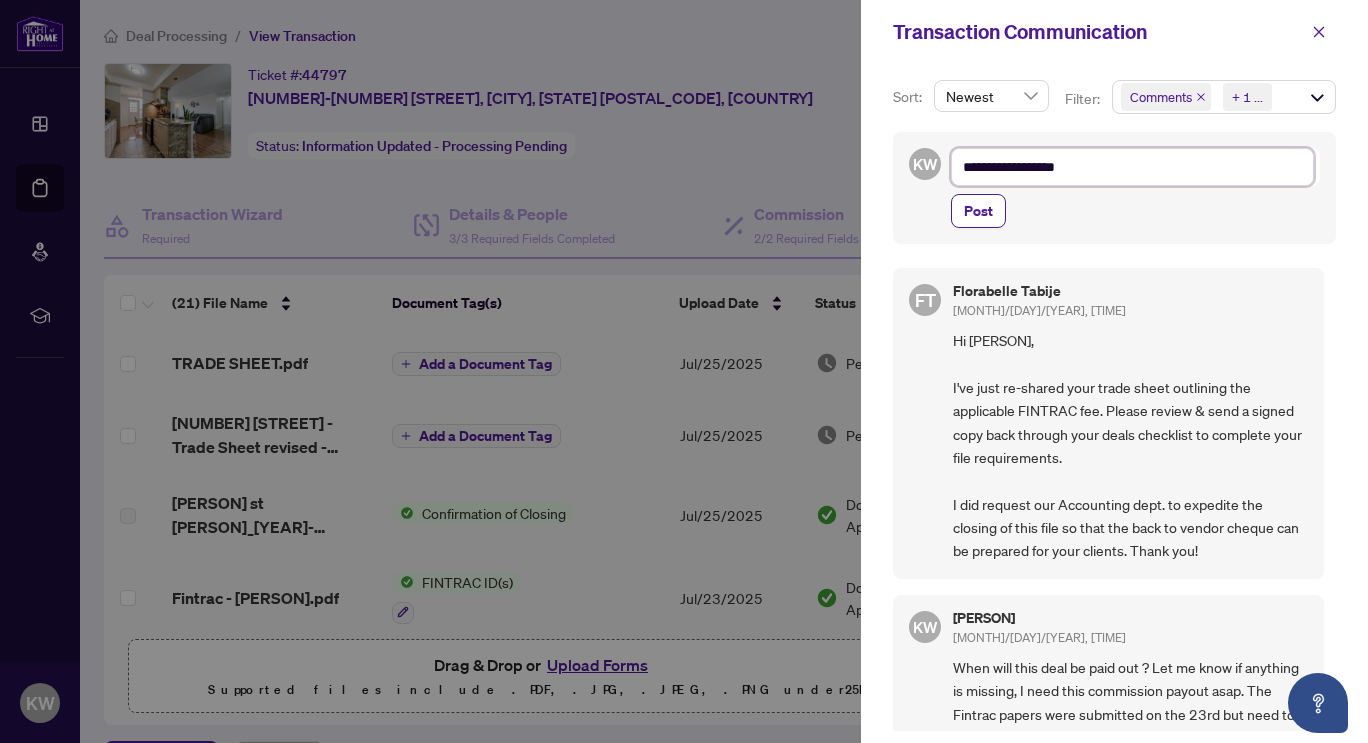 type on "**********" 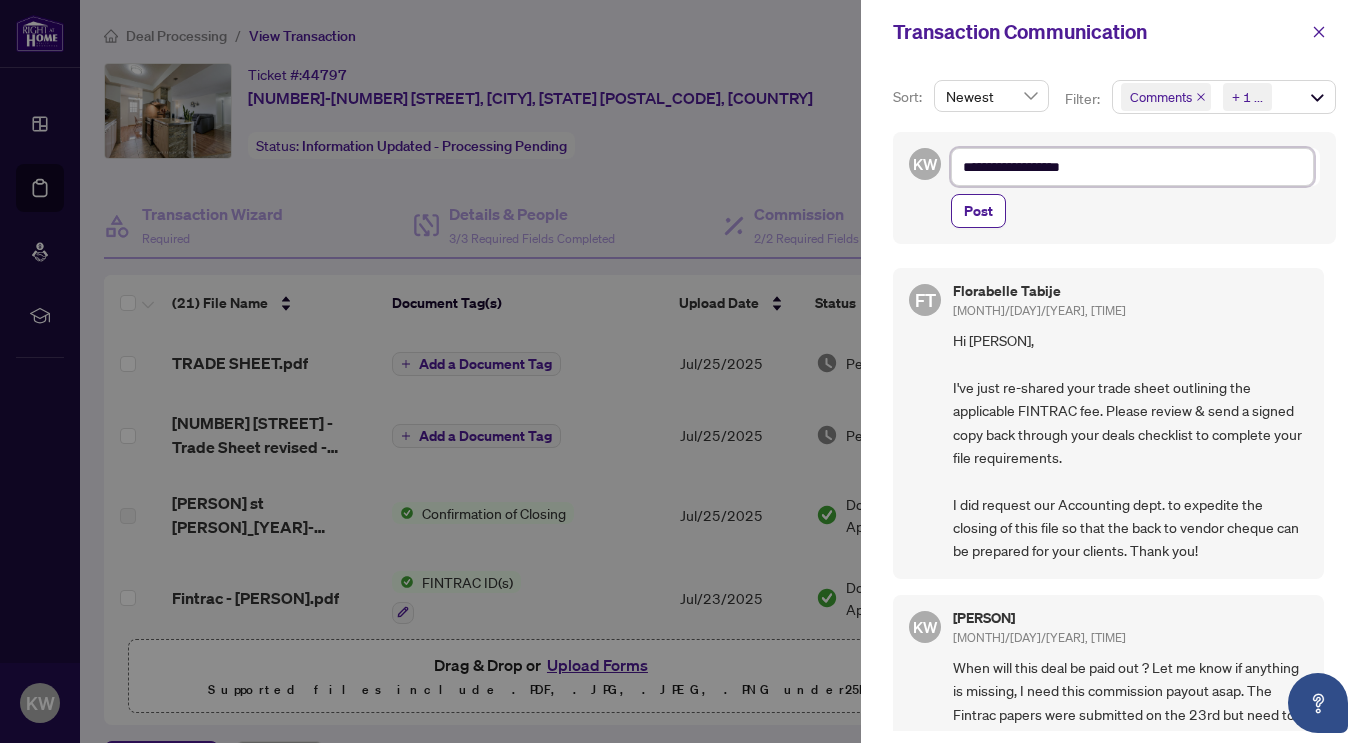type on "**********" 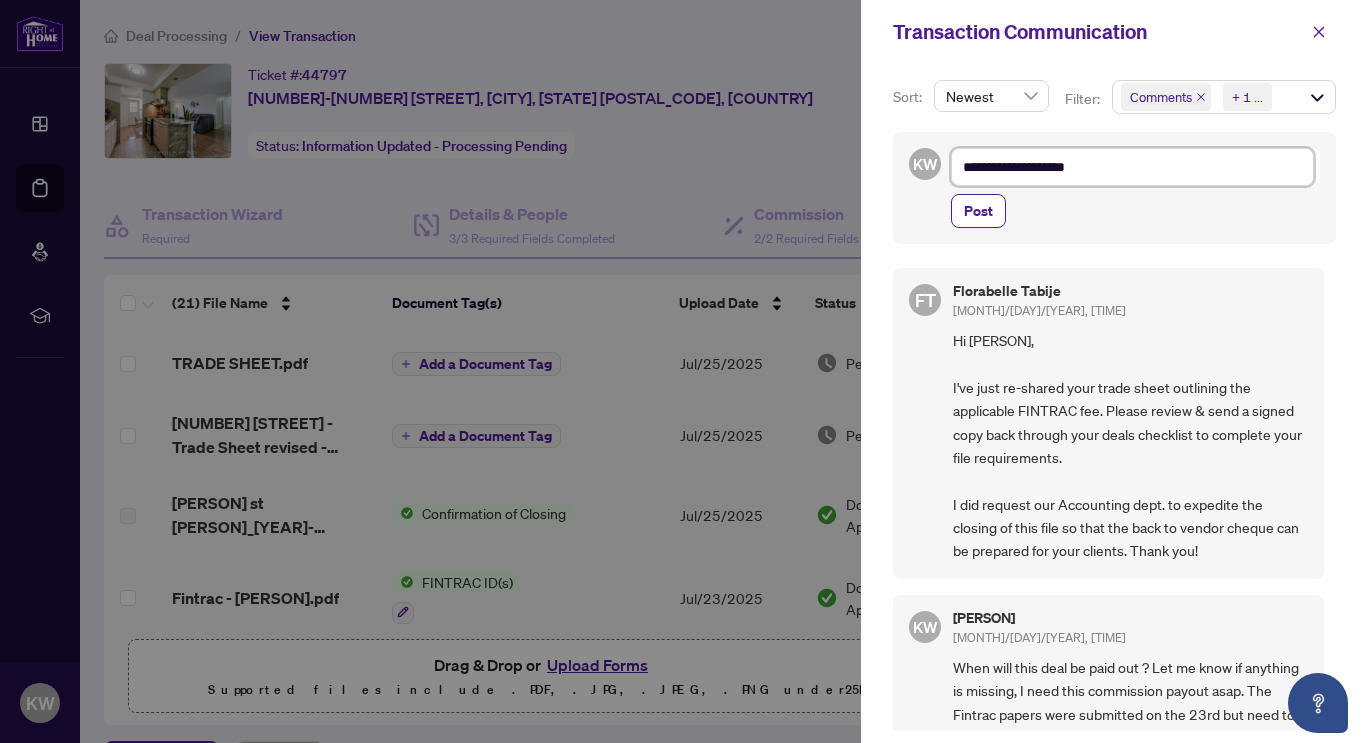 type on "**********" 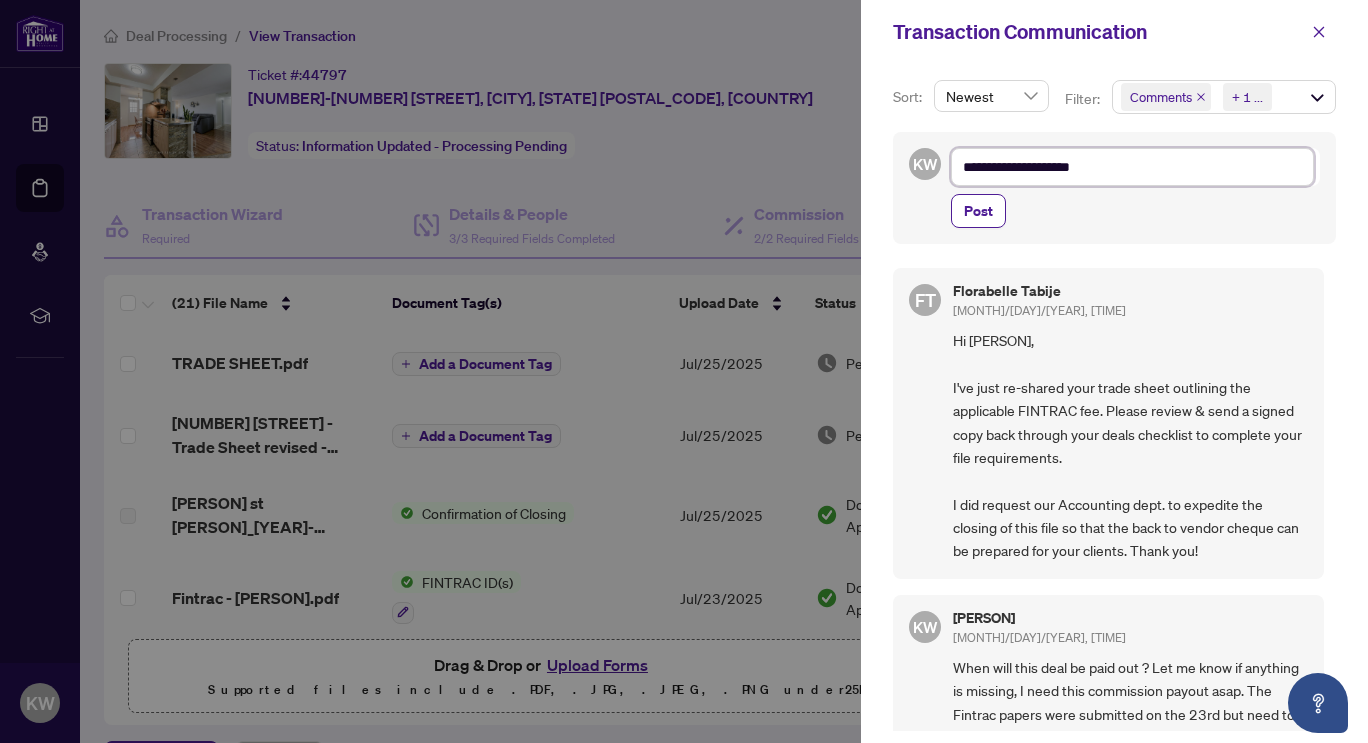 type on "**********" 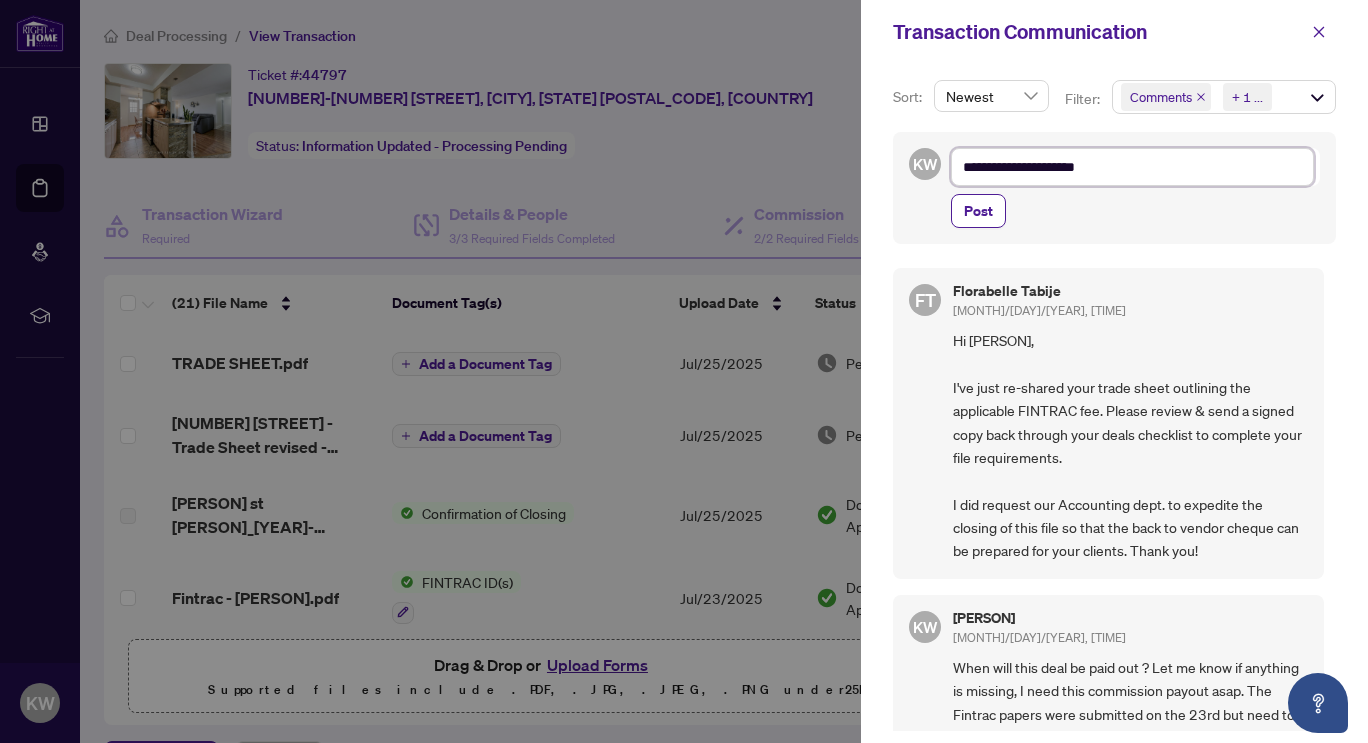 type on "**********" 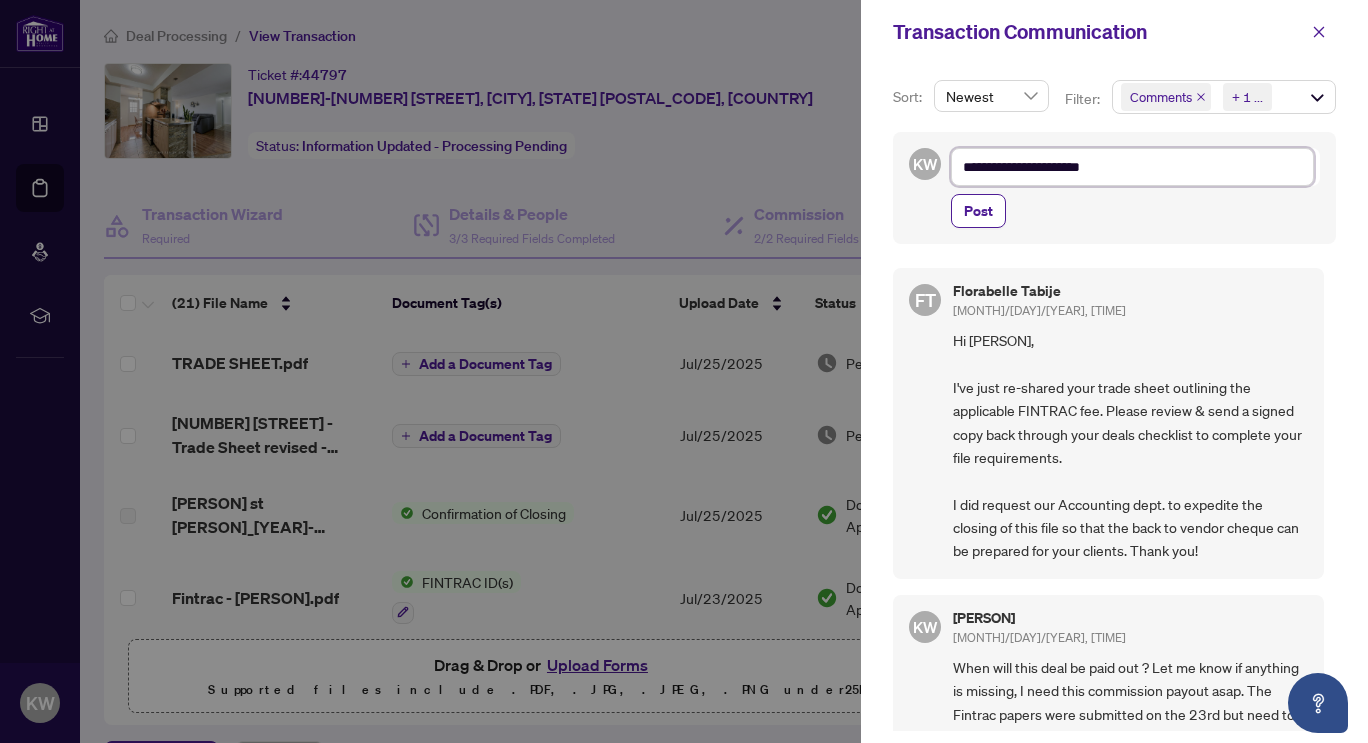 type on "**********" 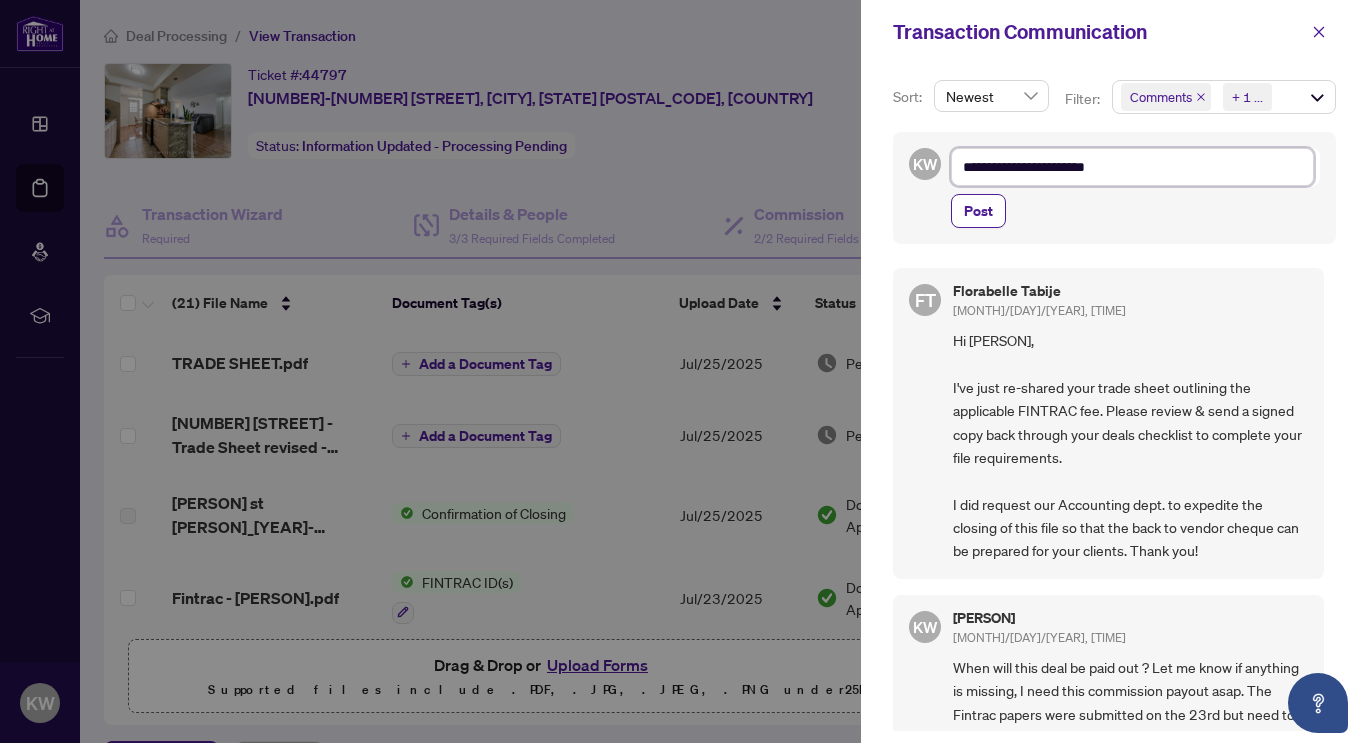type on "**********" 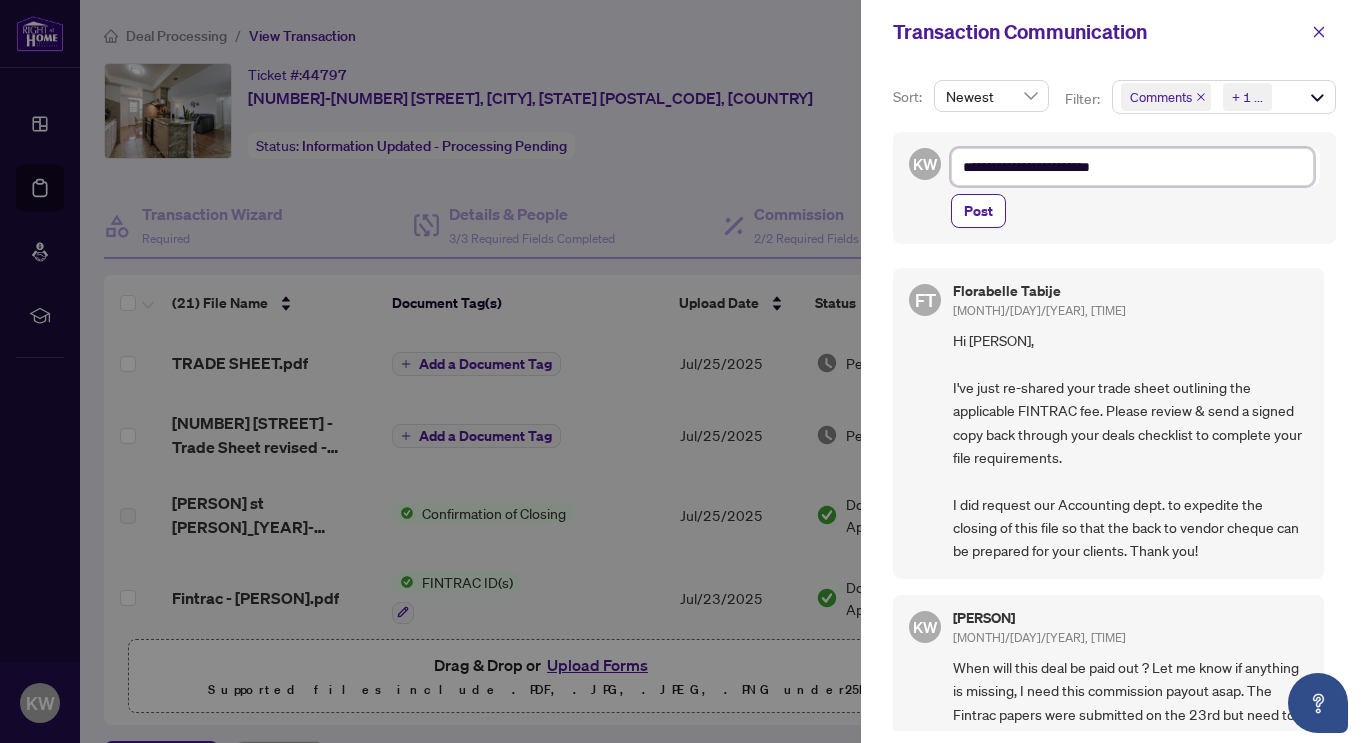 type on "**********" 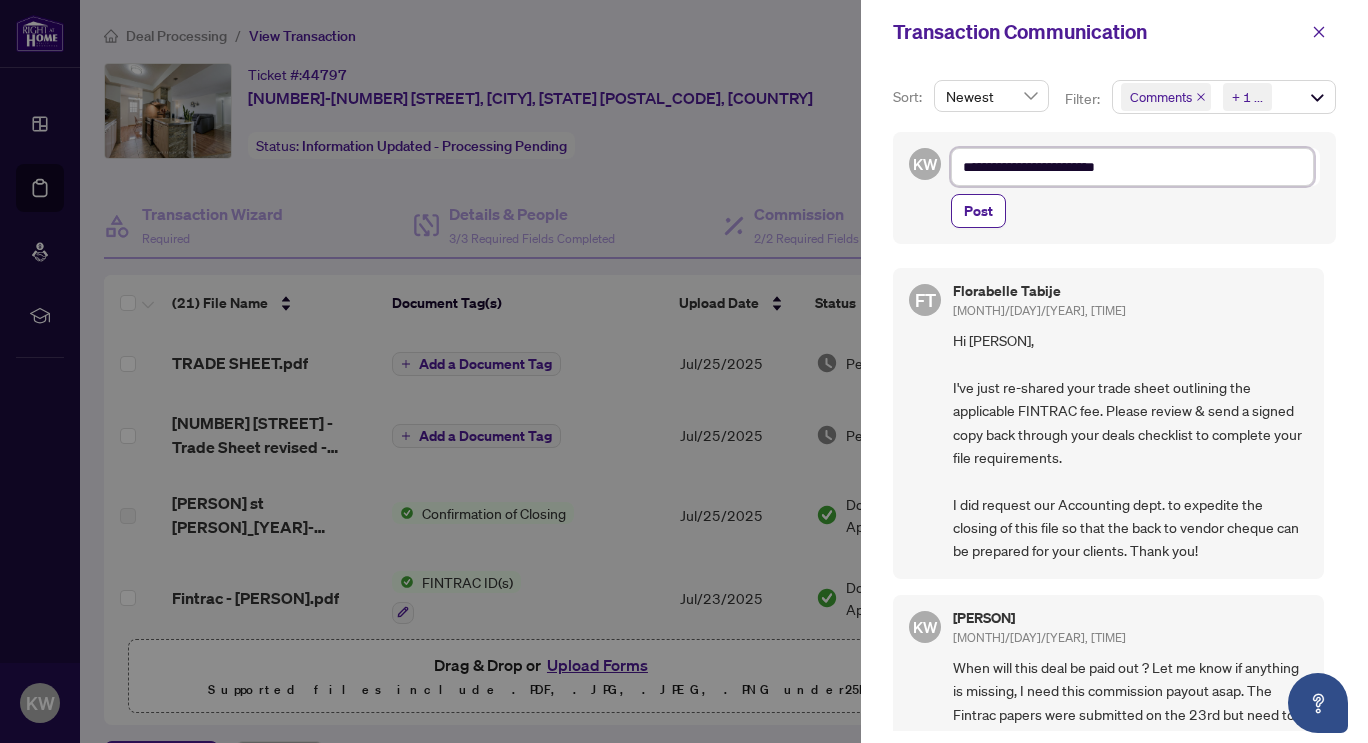 type on "**********" 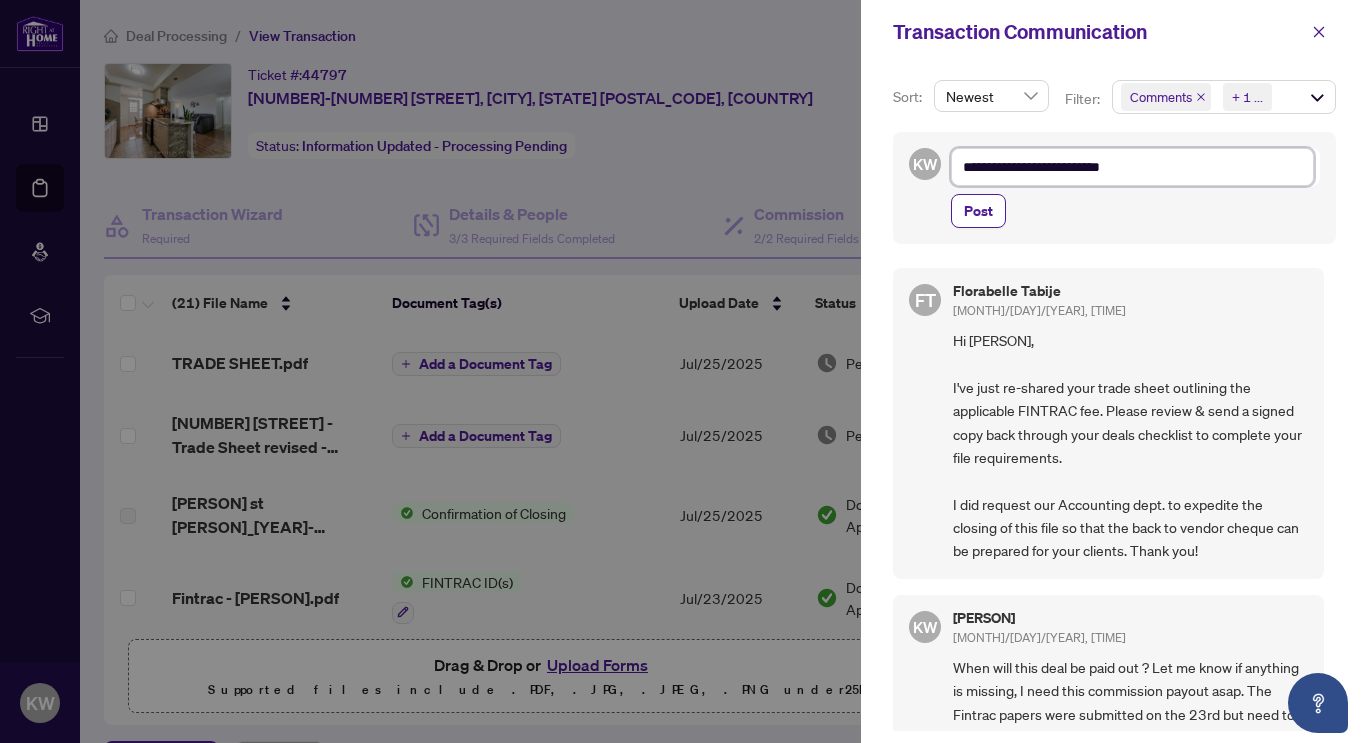 type on "**********" 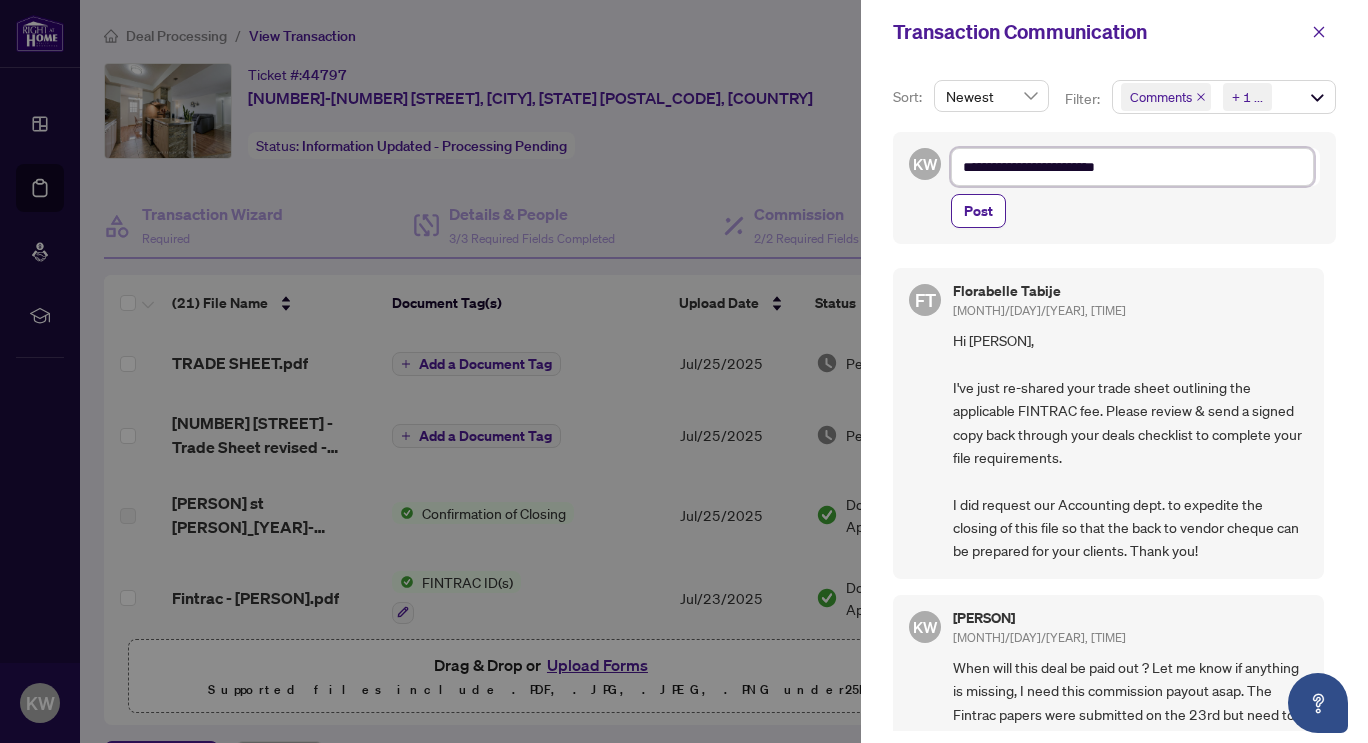 type on "**********" 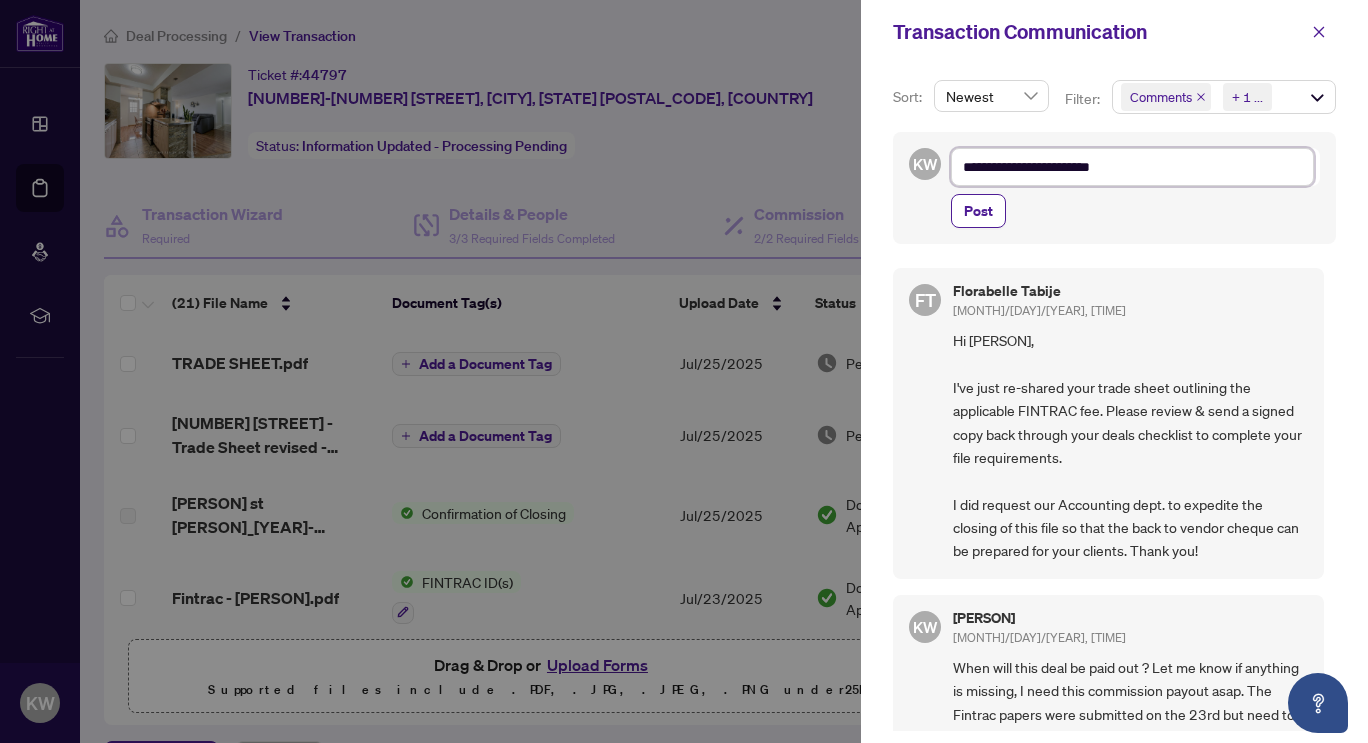type on "**********" 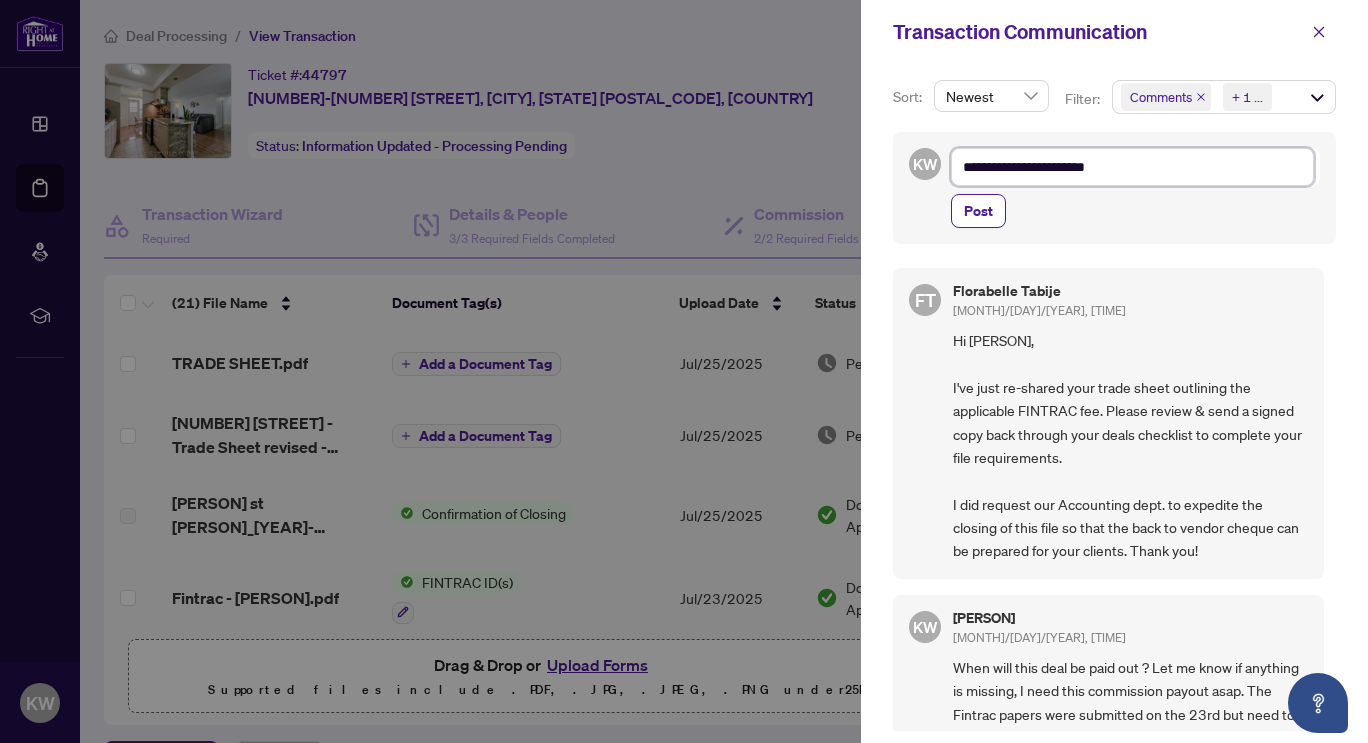 type on "**********" 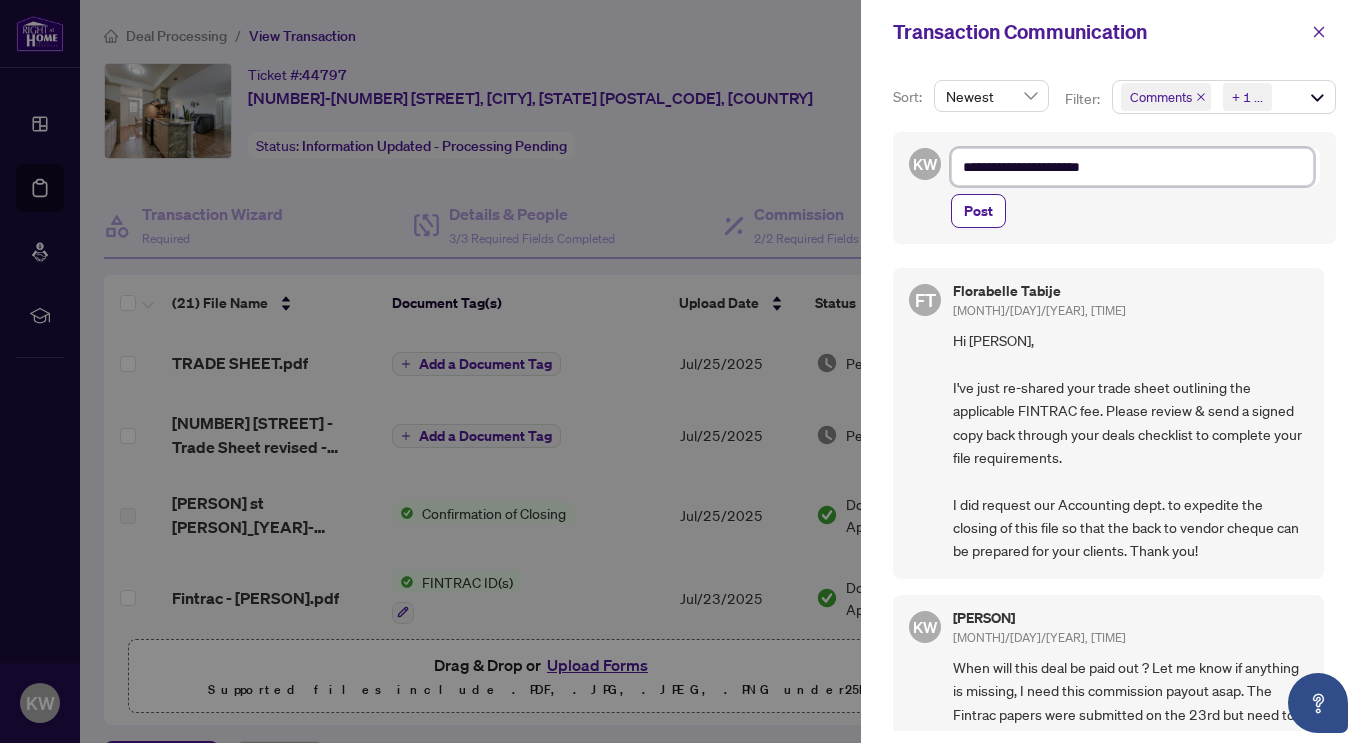 type on "**********" 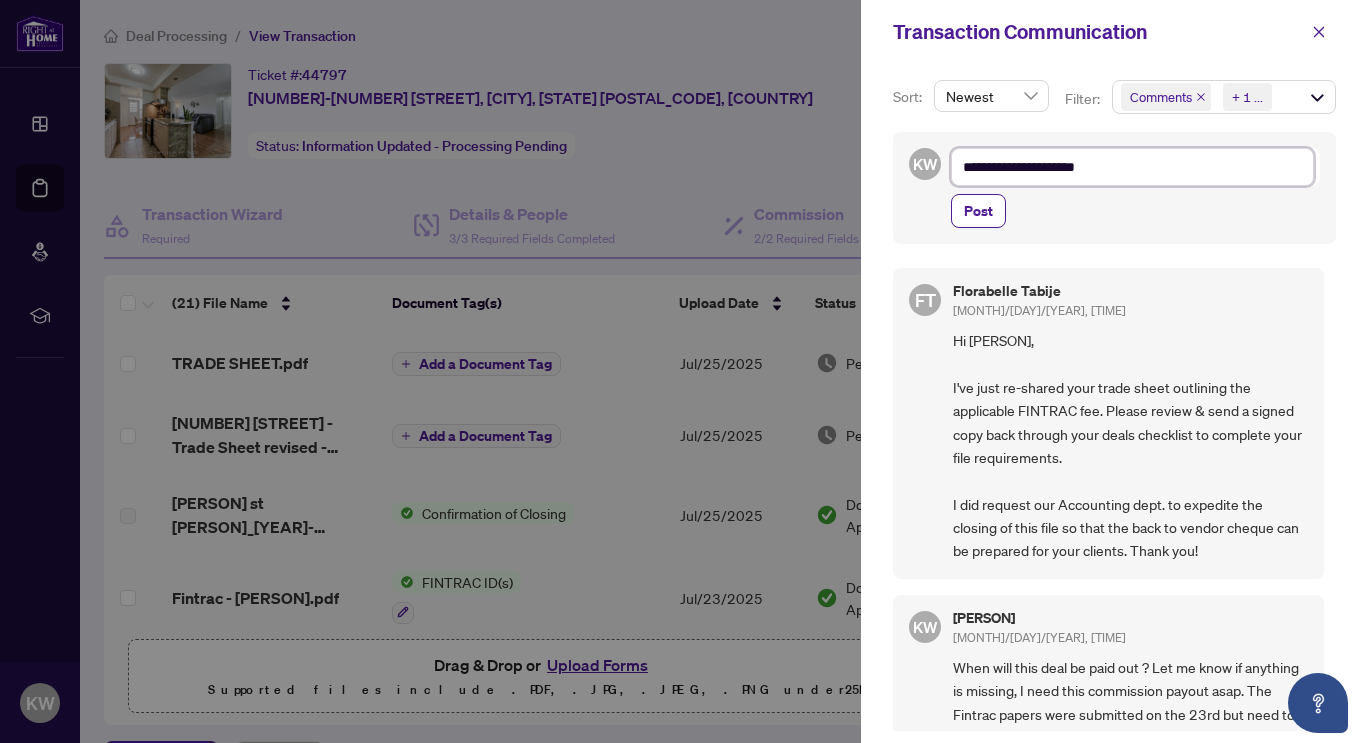 type on "**********" 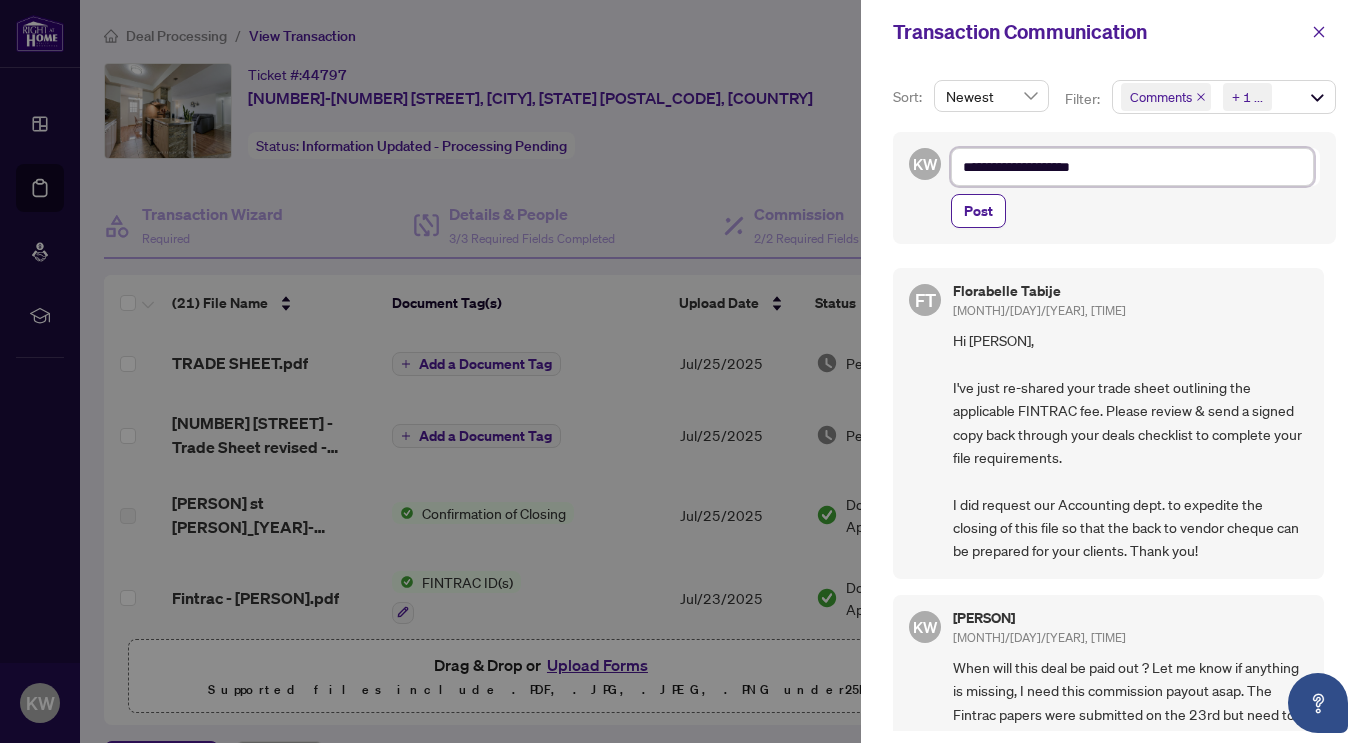 type on "**********" 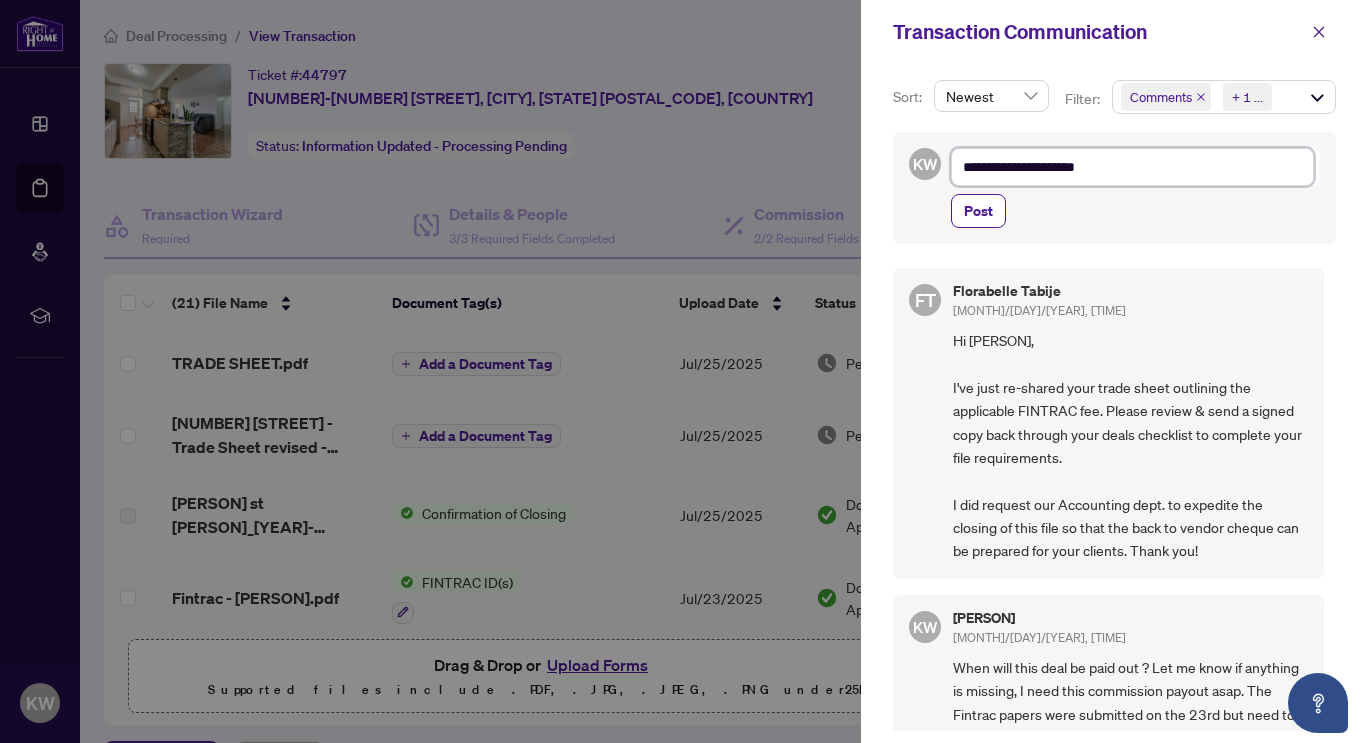 type on "**********" 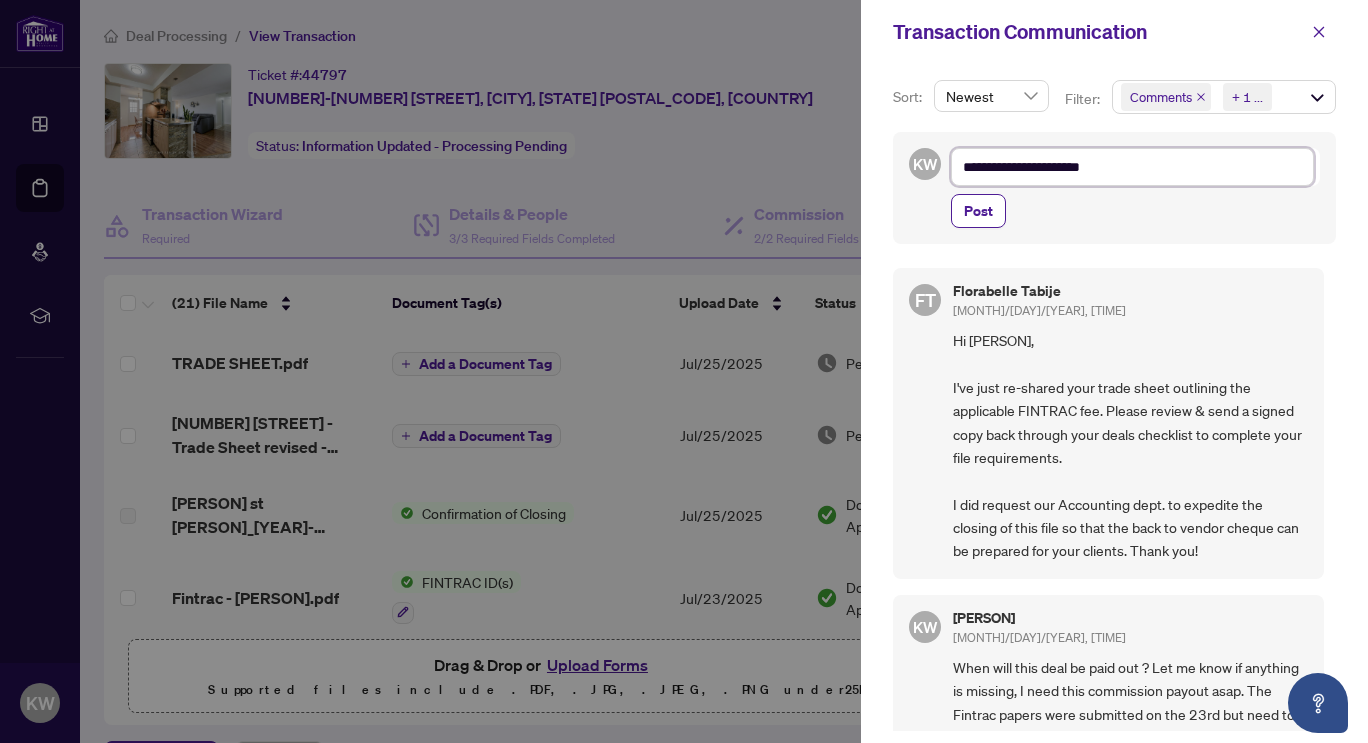 type on "**********" 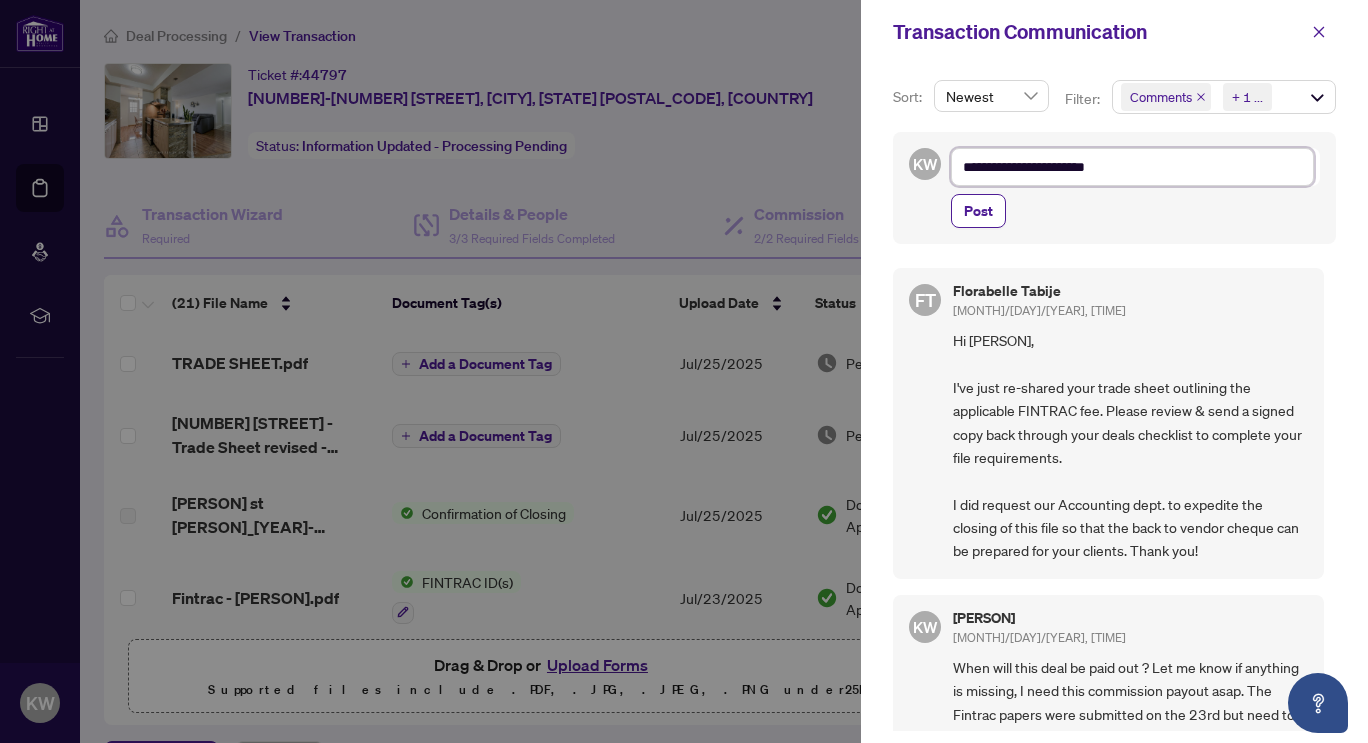 type on "**********" 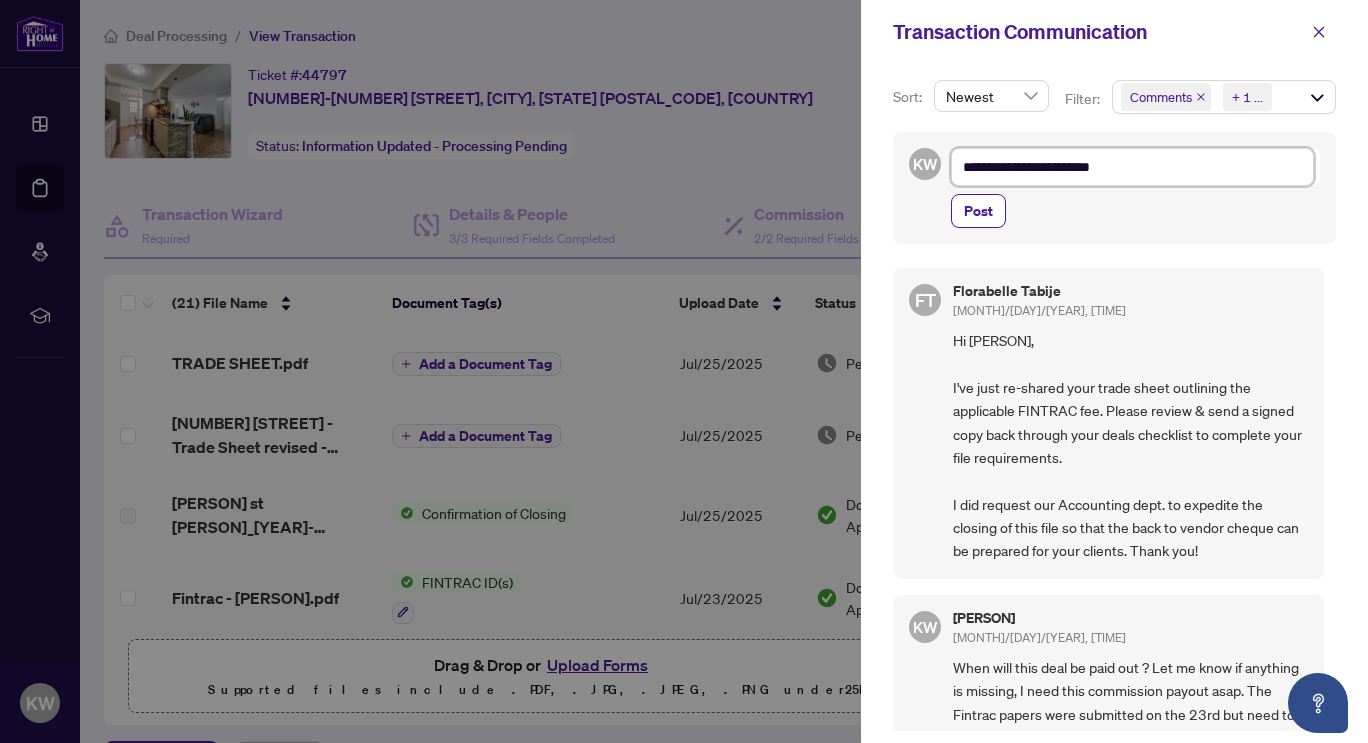 type on "**********" 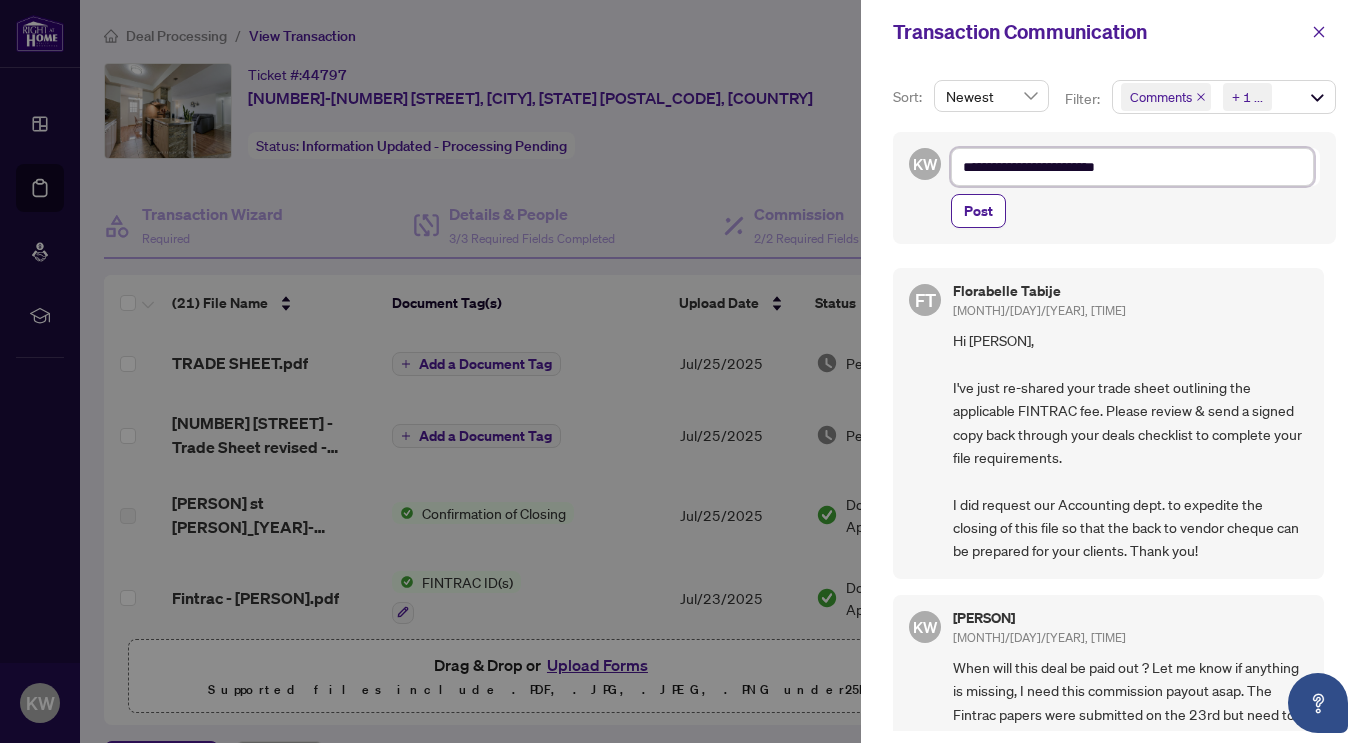 type on "**********" 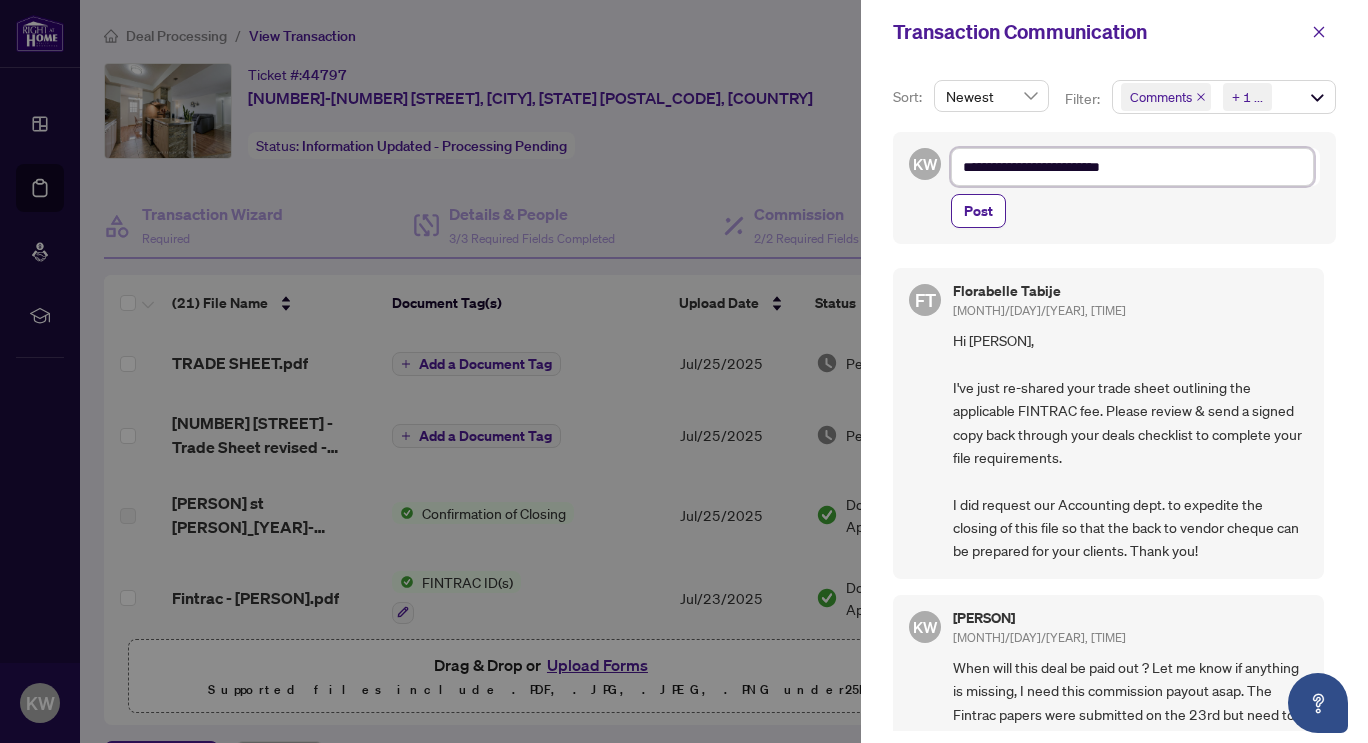 type on "**********" 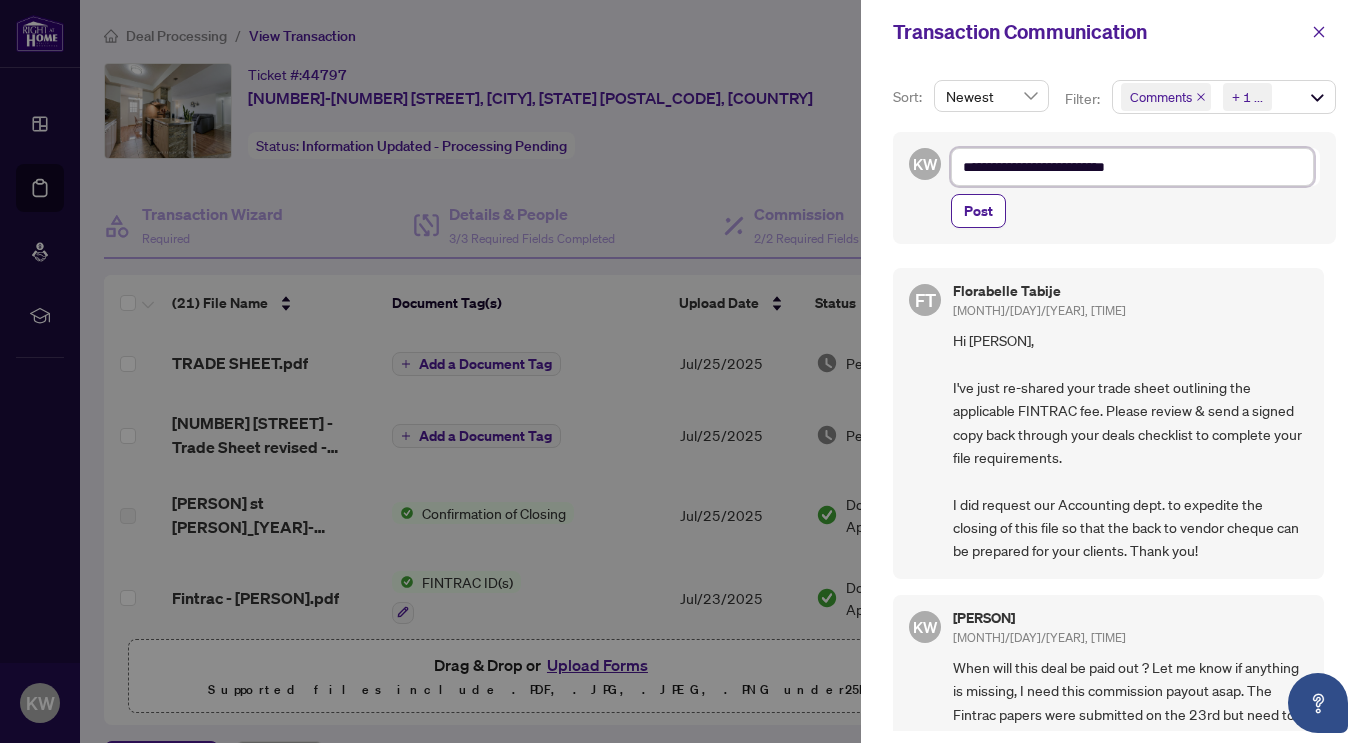 type on "**********" 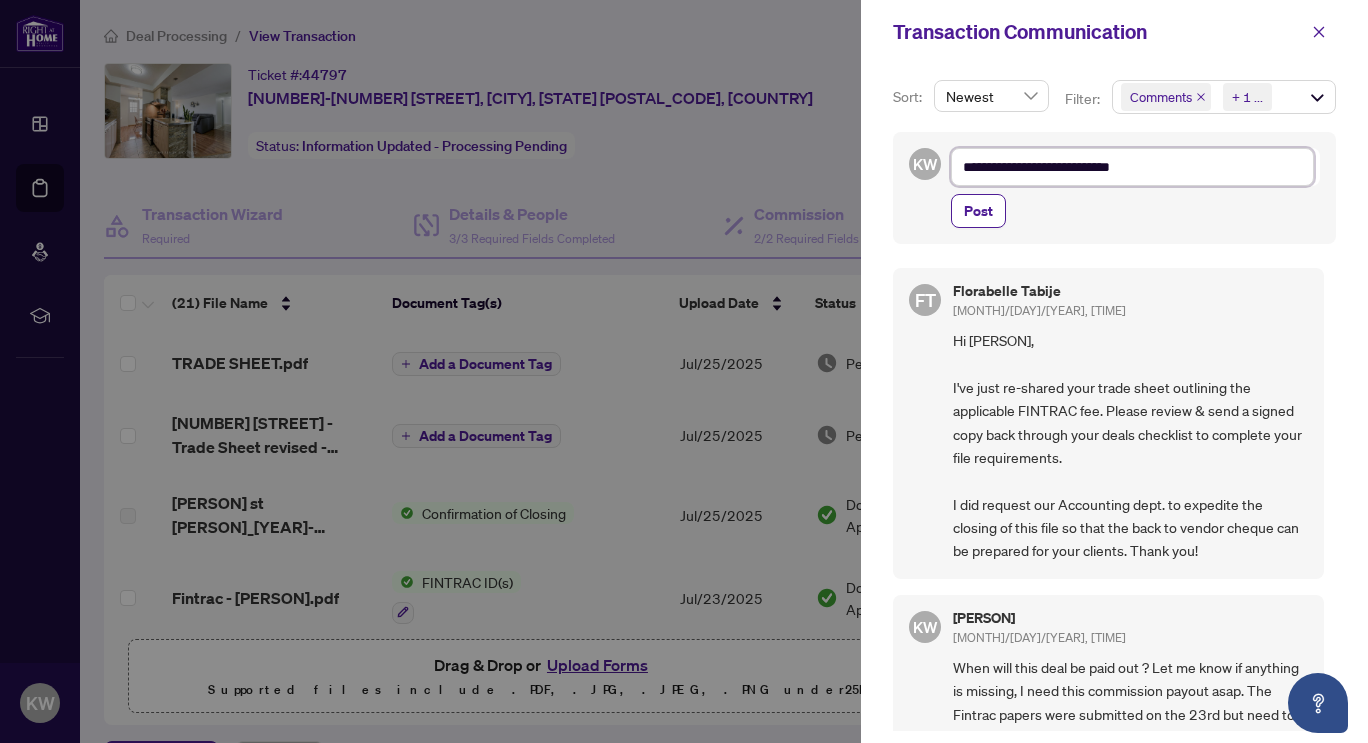 type on "**********" 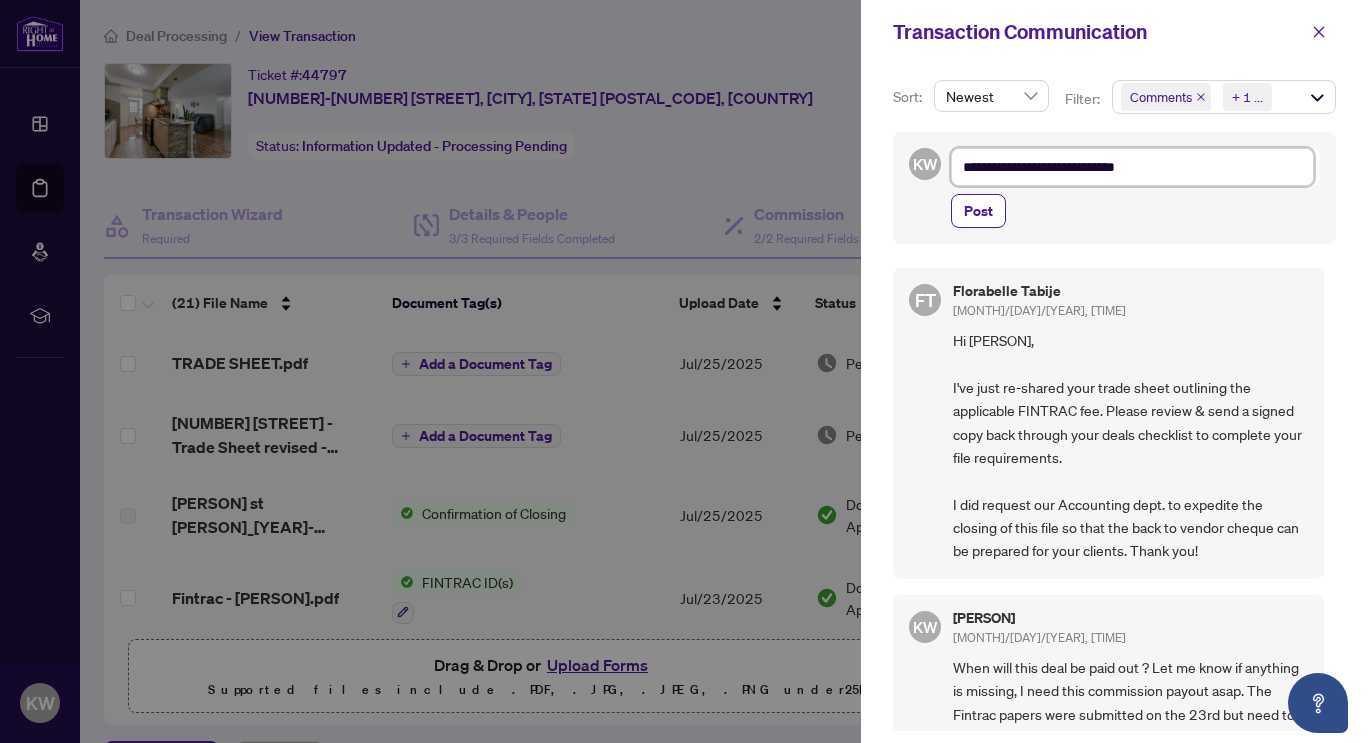 type on "**********" 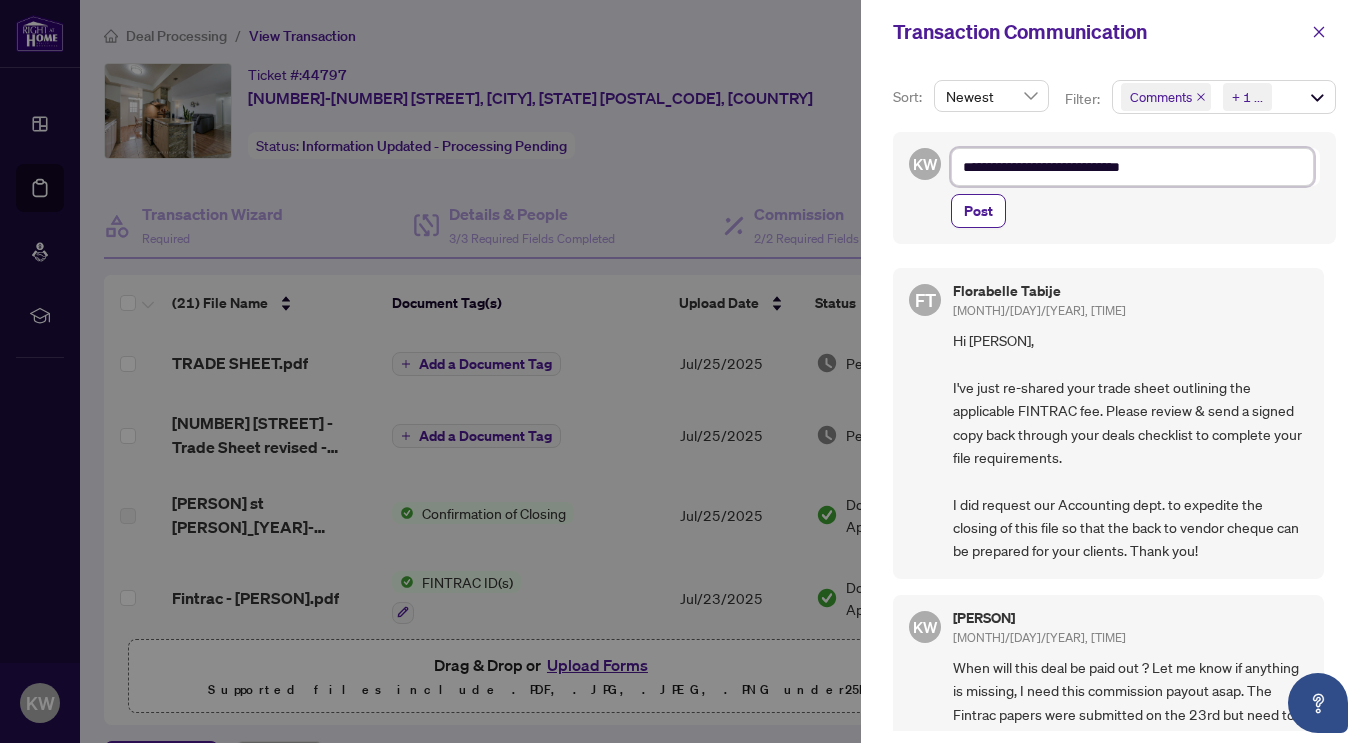 type on "**********" 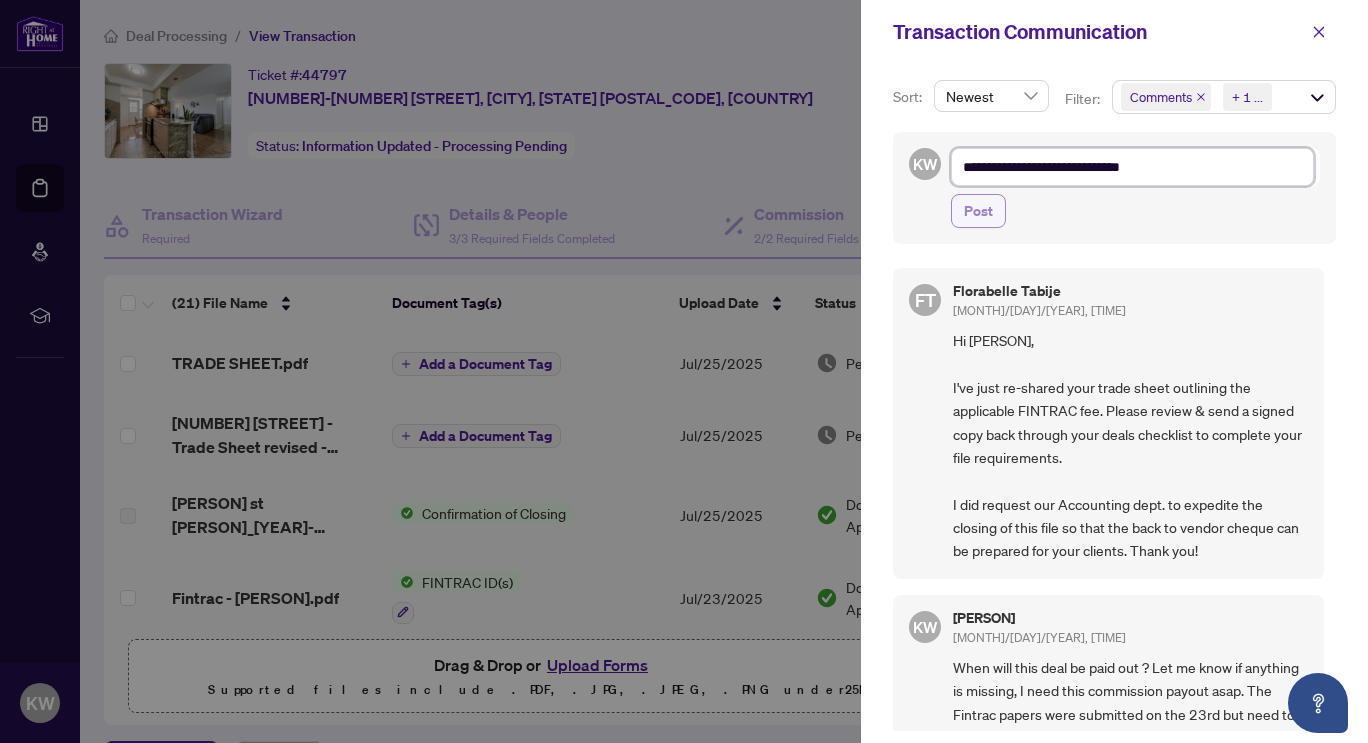 type on "**********" 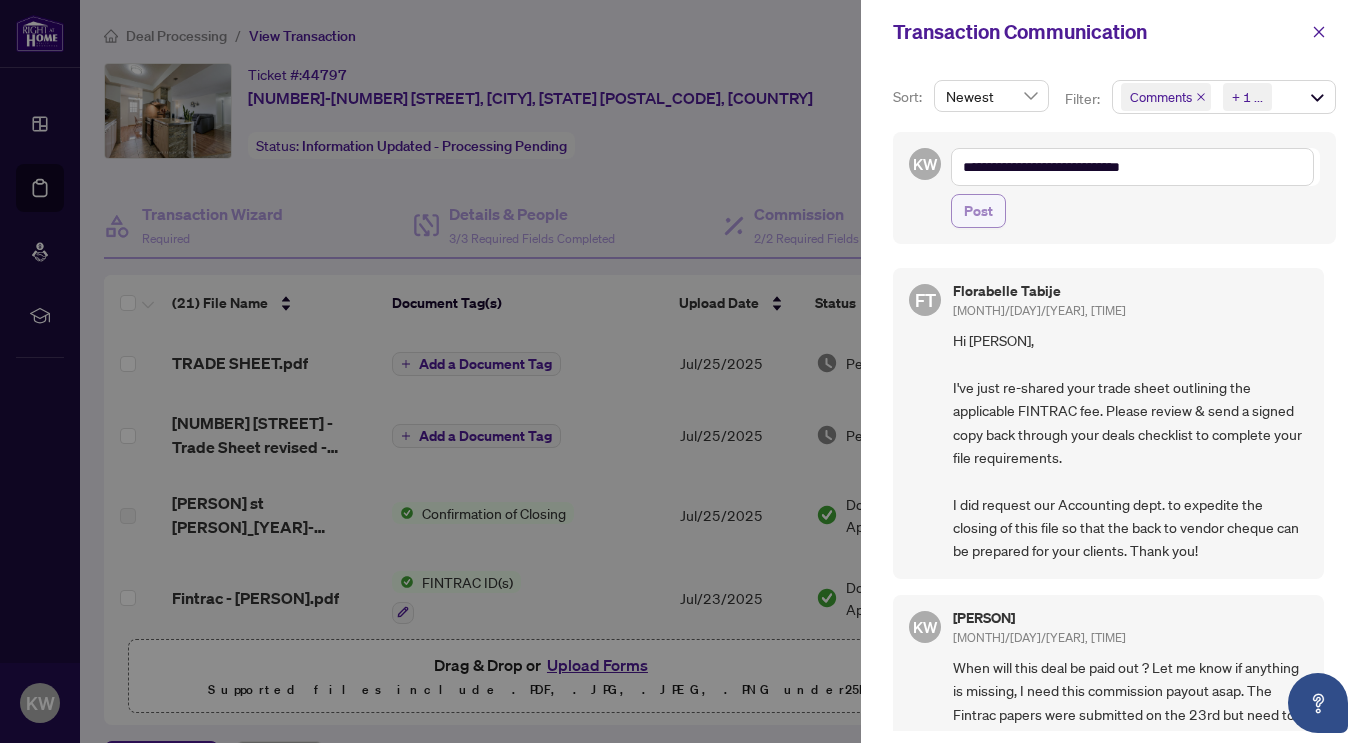 click on "Post" at bounding box center [978, 211] 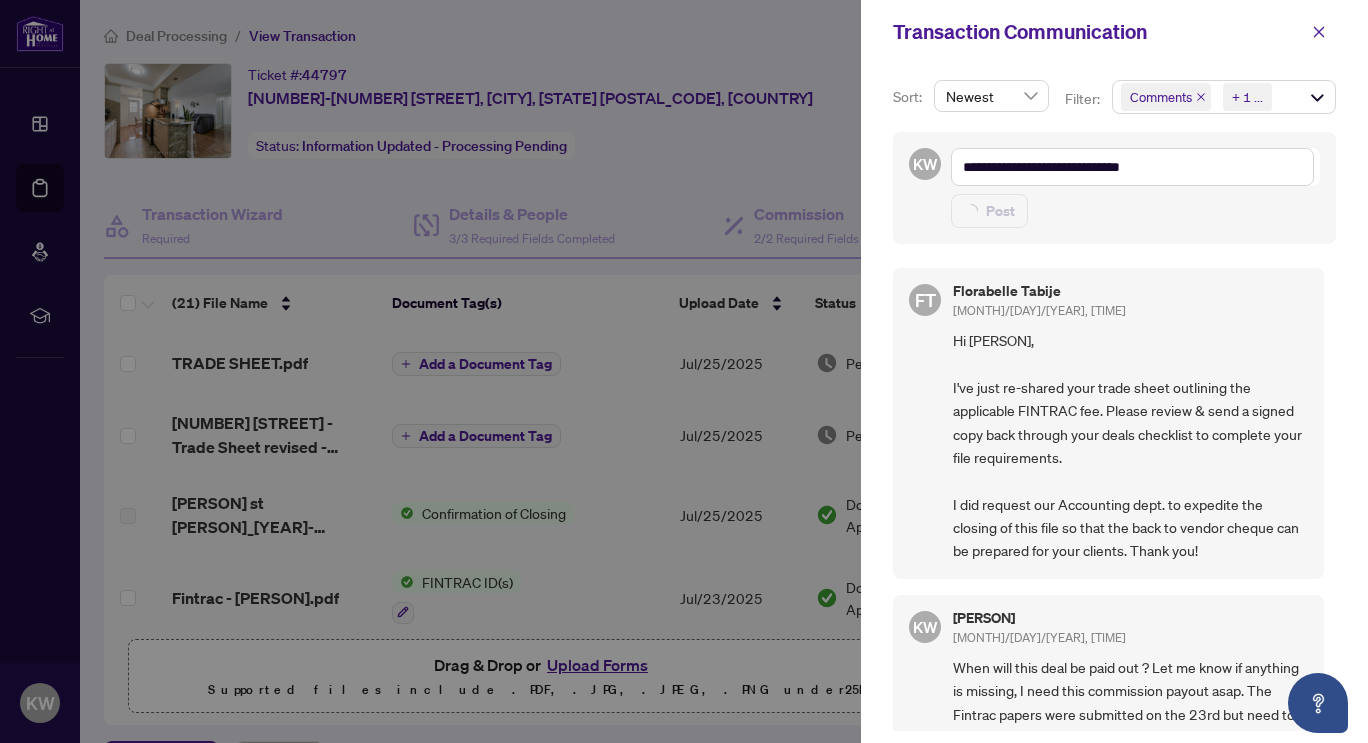 type on "**********" 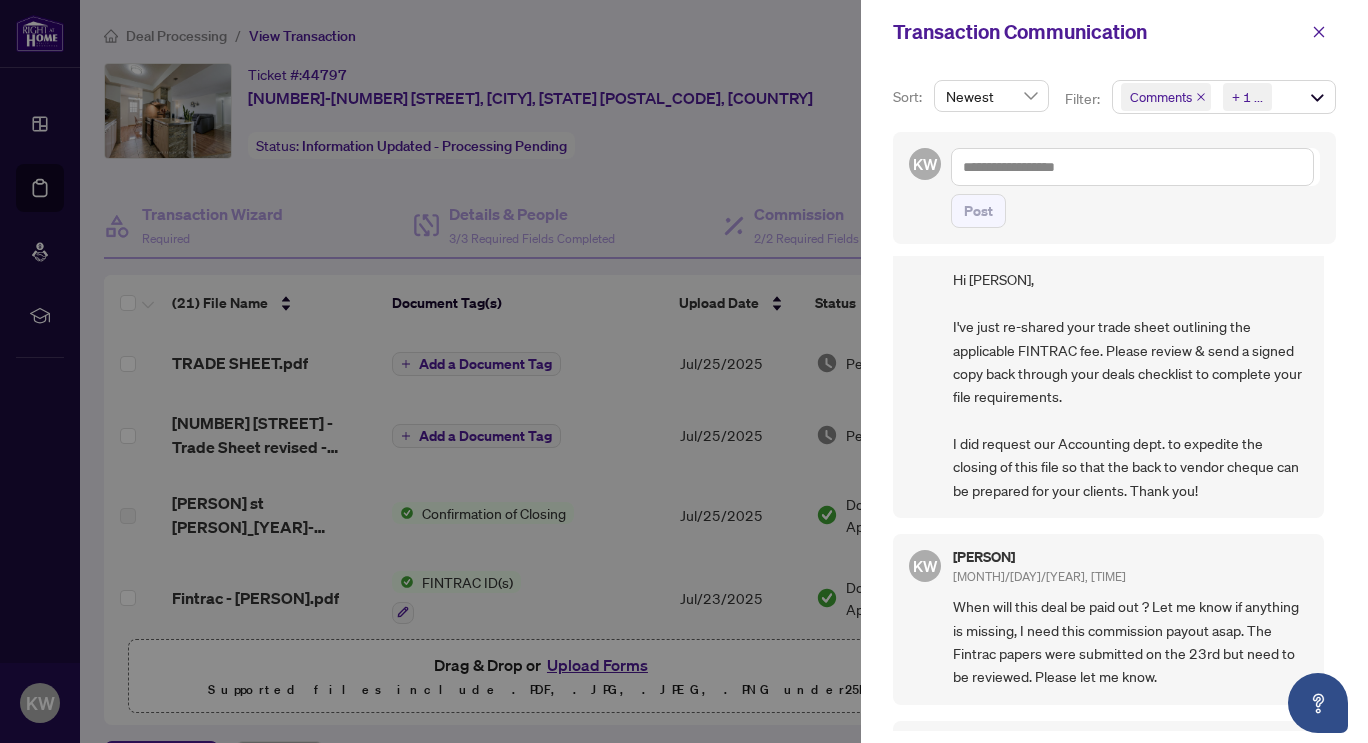 scroll, scrollTop: 300, scrollLeft: 0, axis: vertical 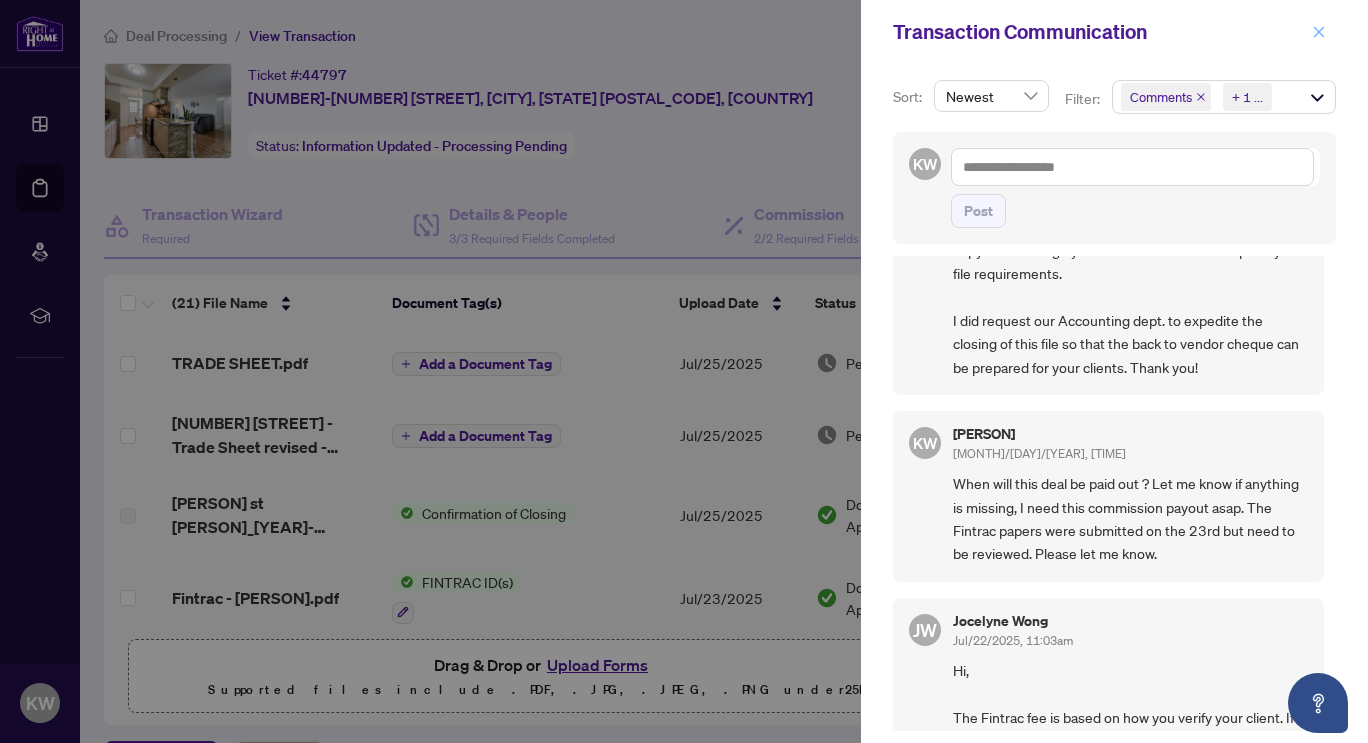 click 